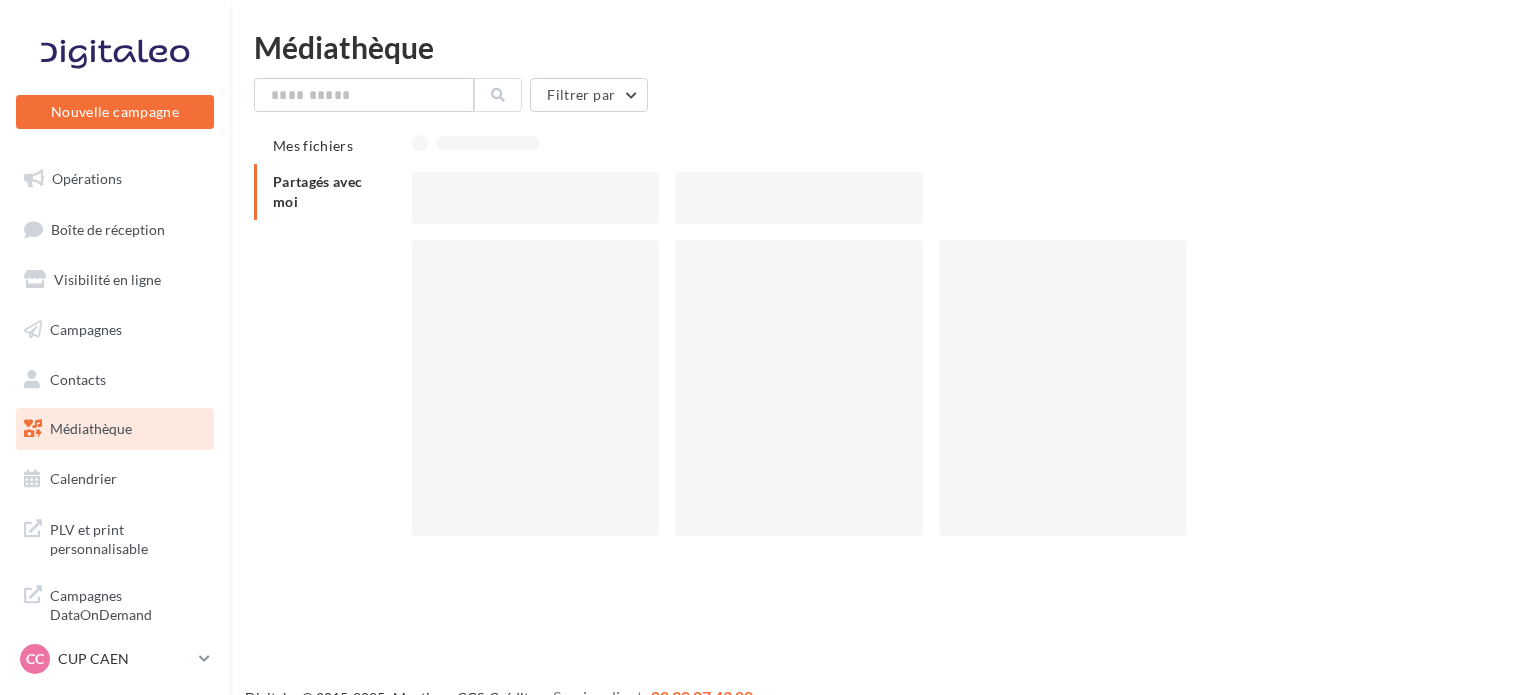 scroll, scrollTop: 0, scrollLeft: 0, axis: both 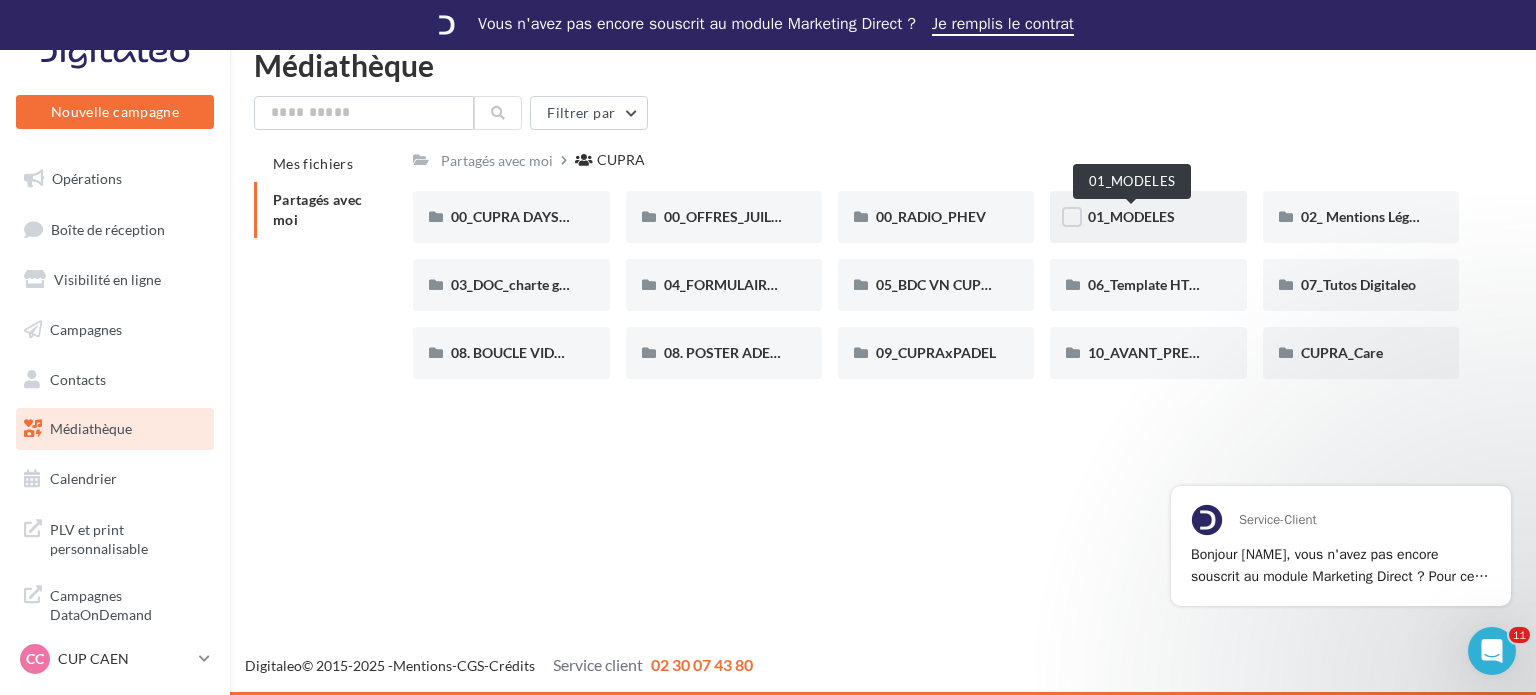 click on "01_MODELES" at bounding box center (1131, 216) 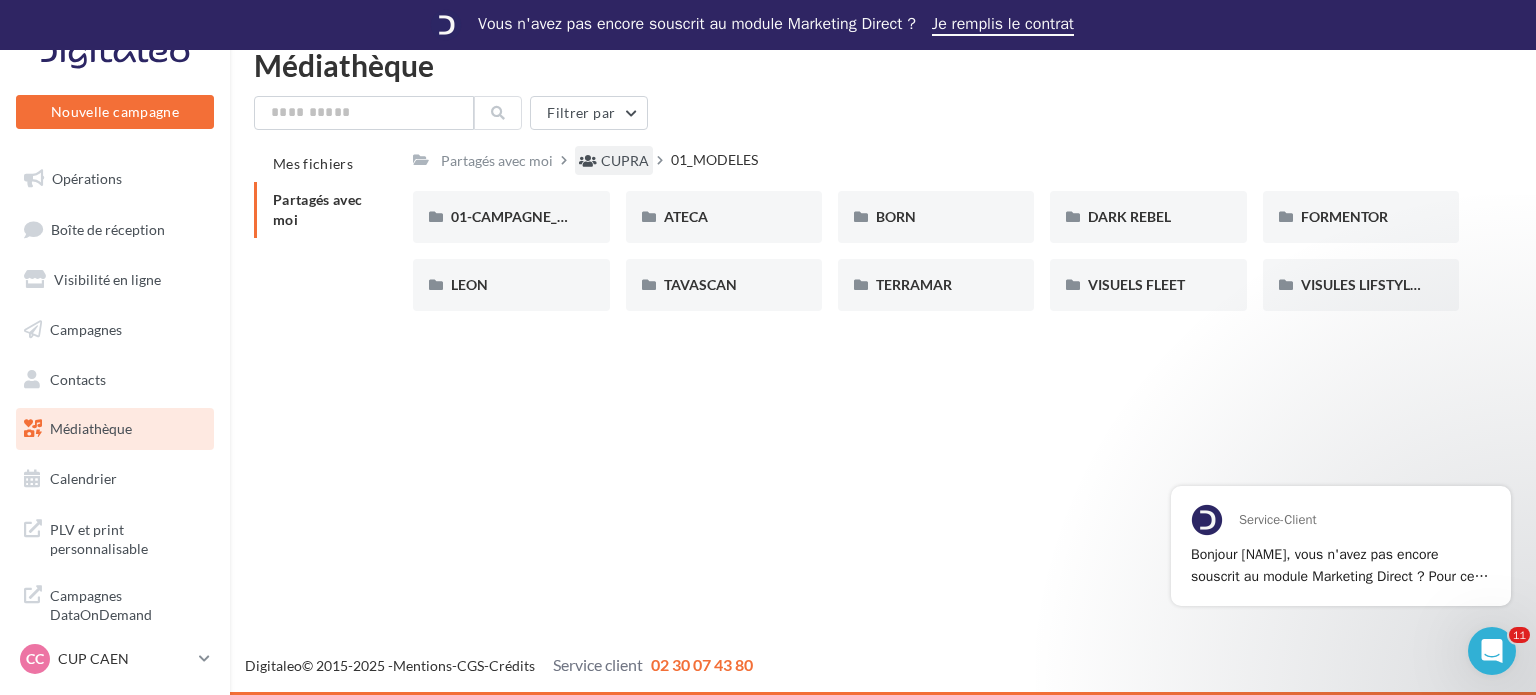 click on "CUPRA" at bounding box center [625, 161] 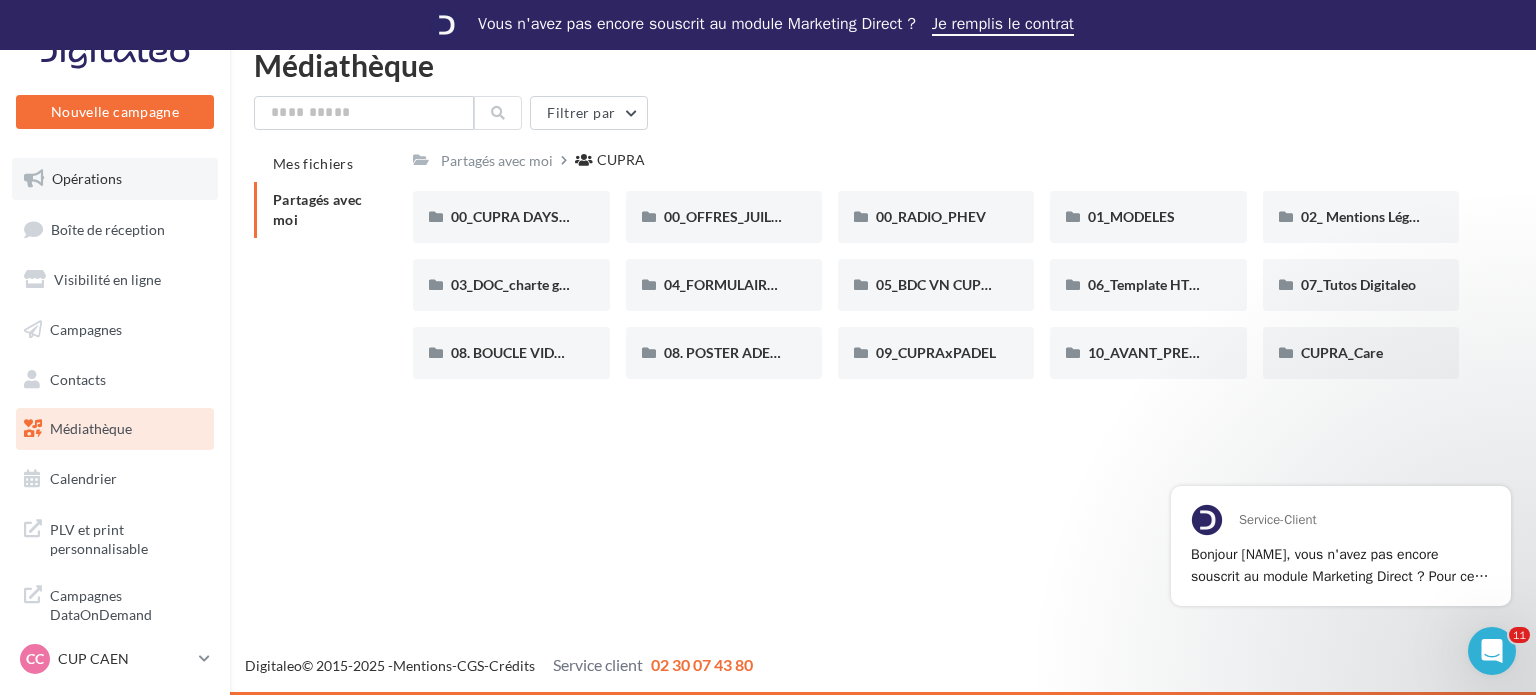 click on "Opérations" at bounding box center [87, 178] 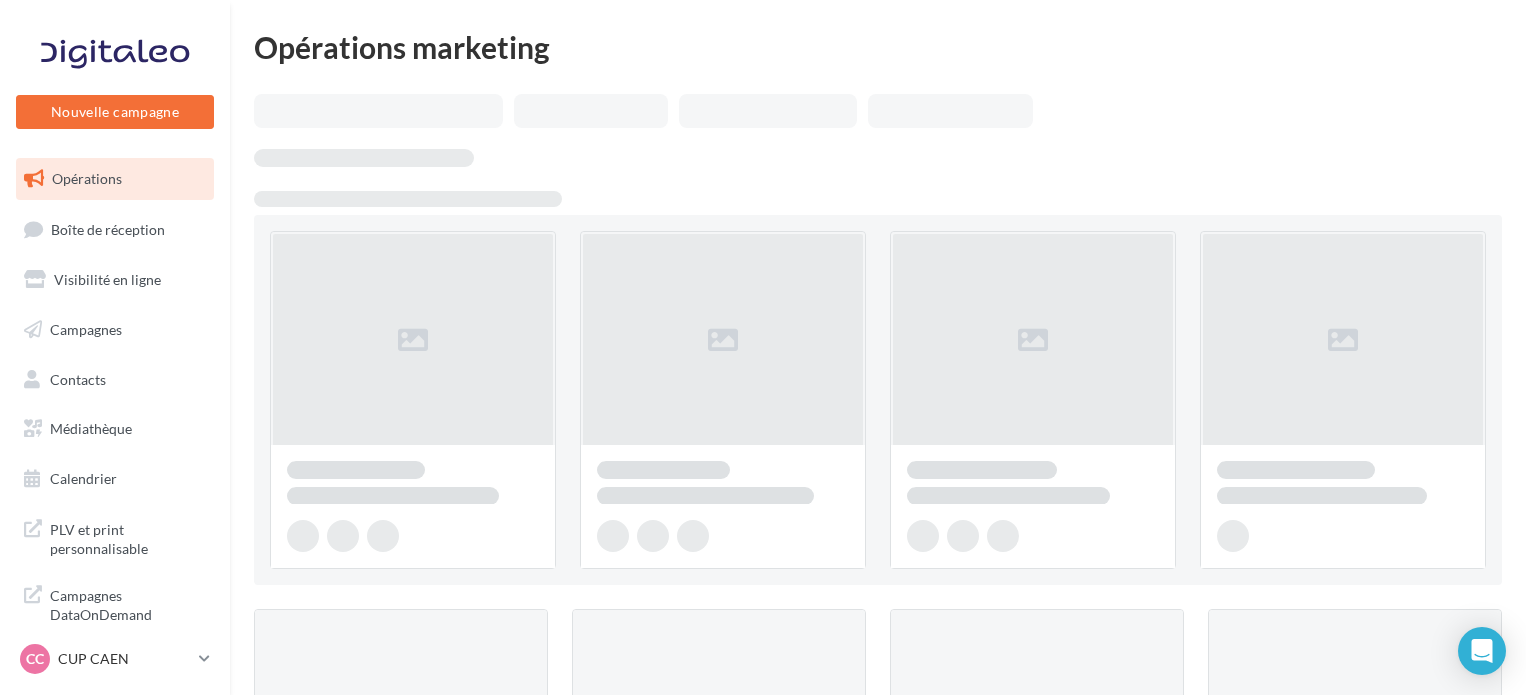 scroll, scrollTop: 0, scrollLeft: 0, axis: both 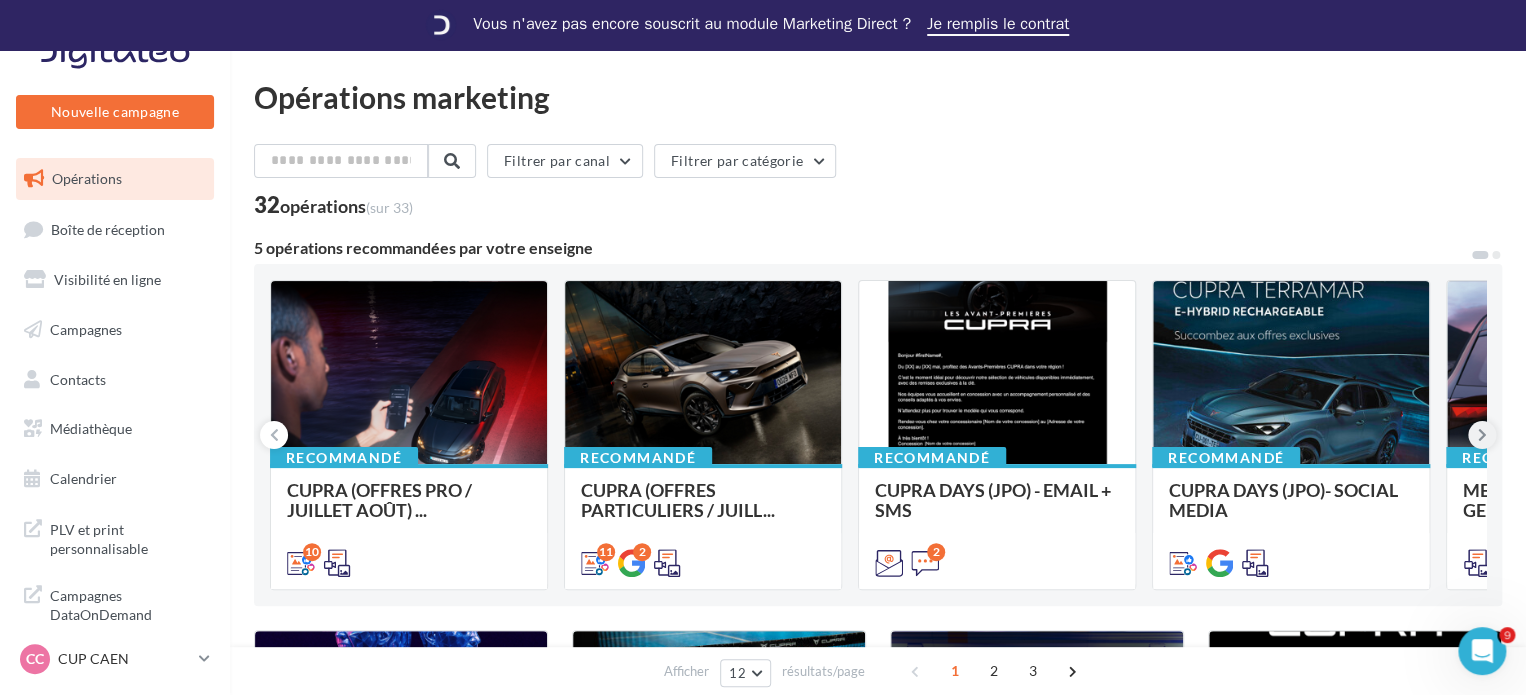 click at bounding box center [1482, 435] 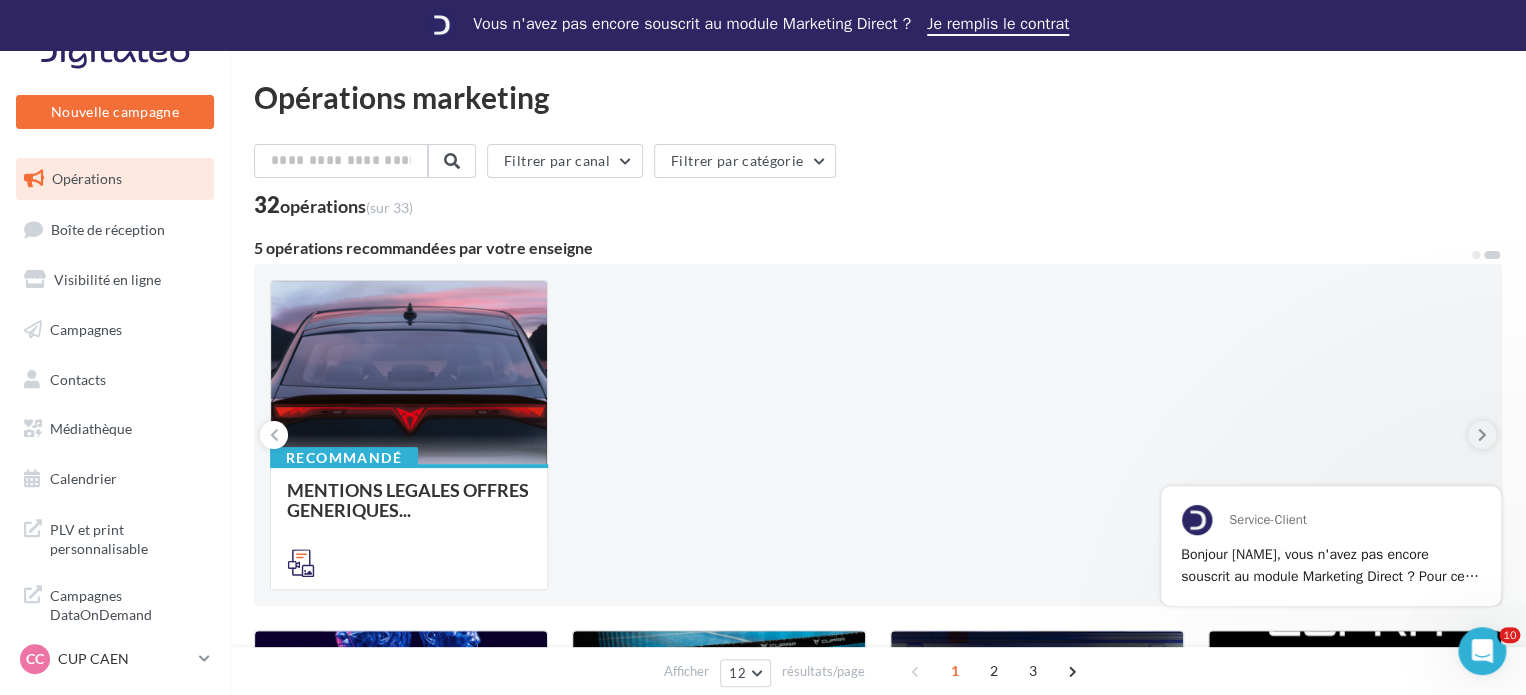 scroll, scrollTop: 0, scrollLeft: 0, axis: both 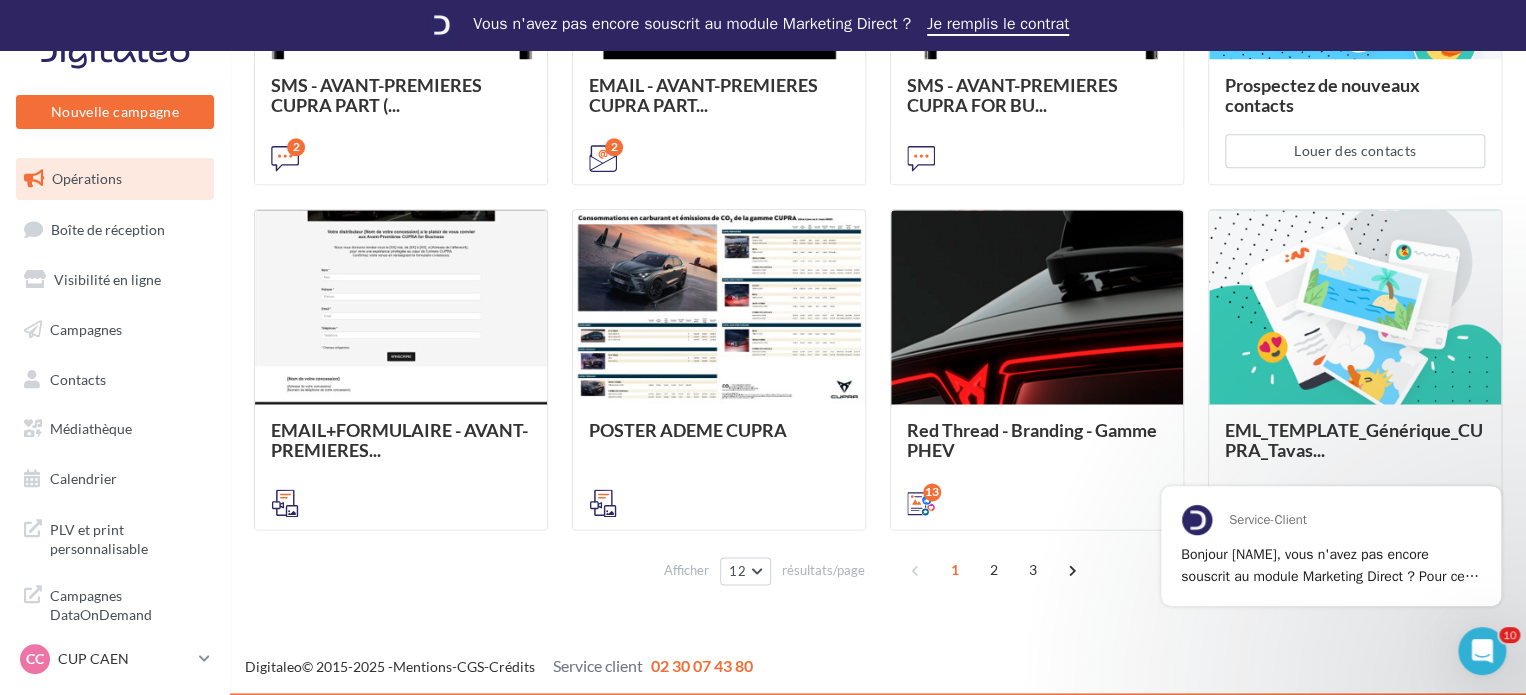type 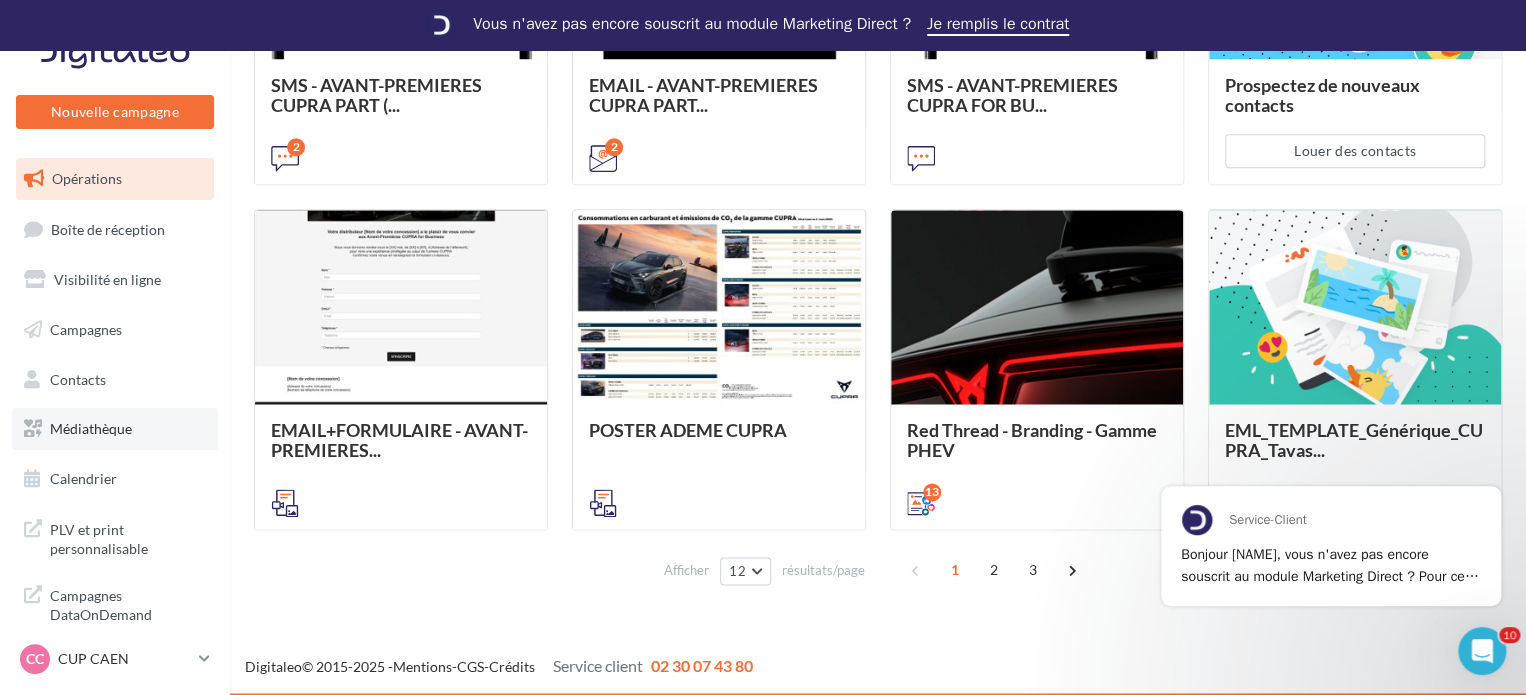 click on "Médiathèque" at bounding box center [115, 429] 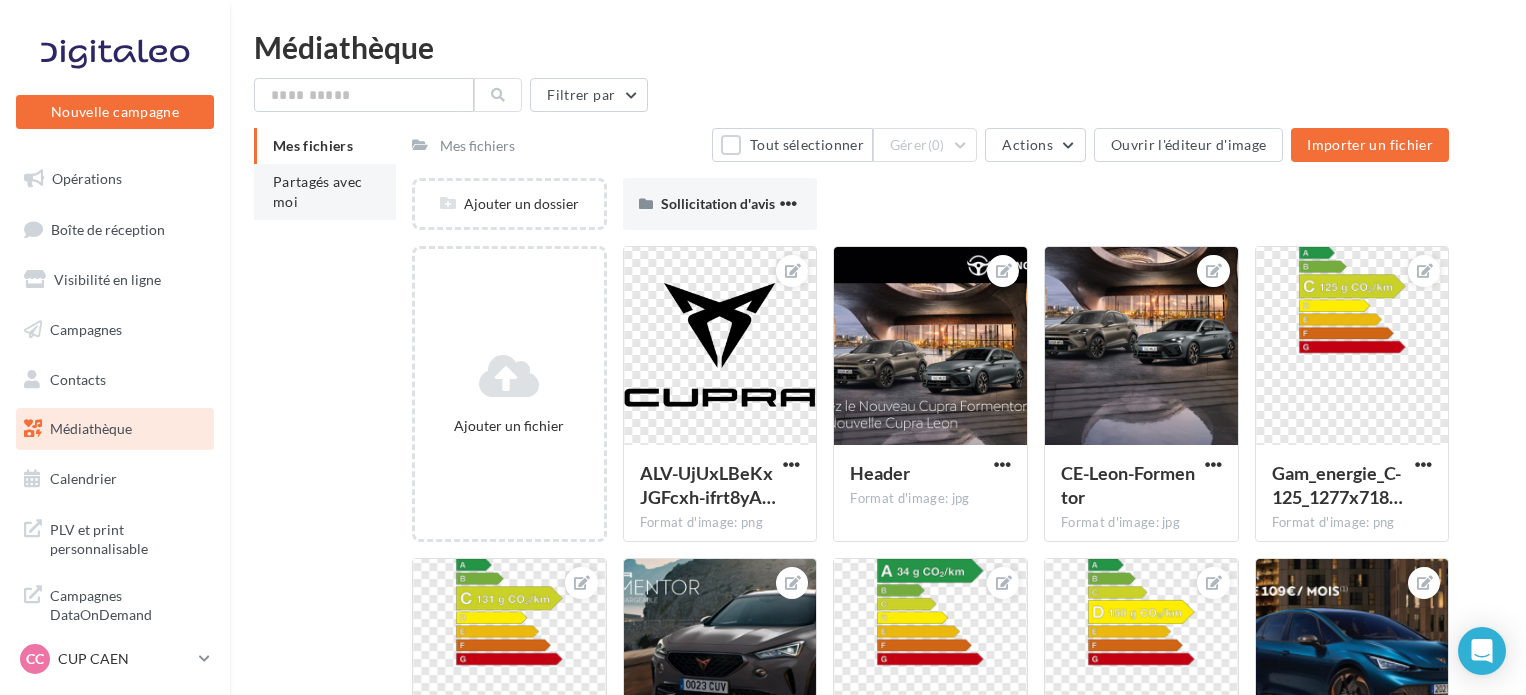 scroll, scrollTop: 0, scrollLeft: 0, axis: both 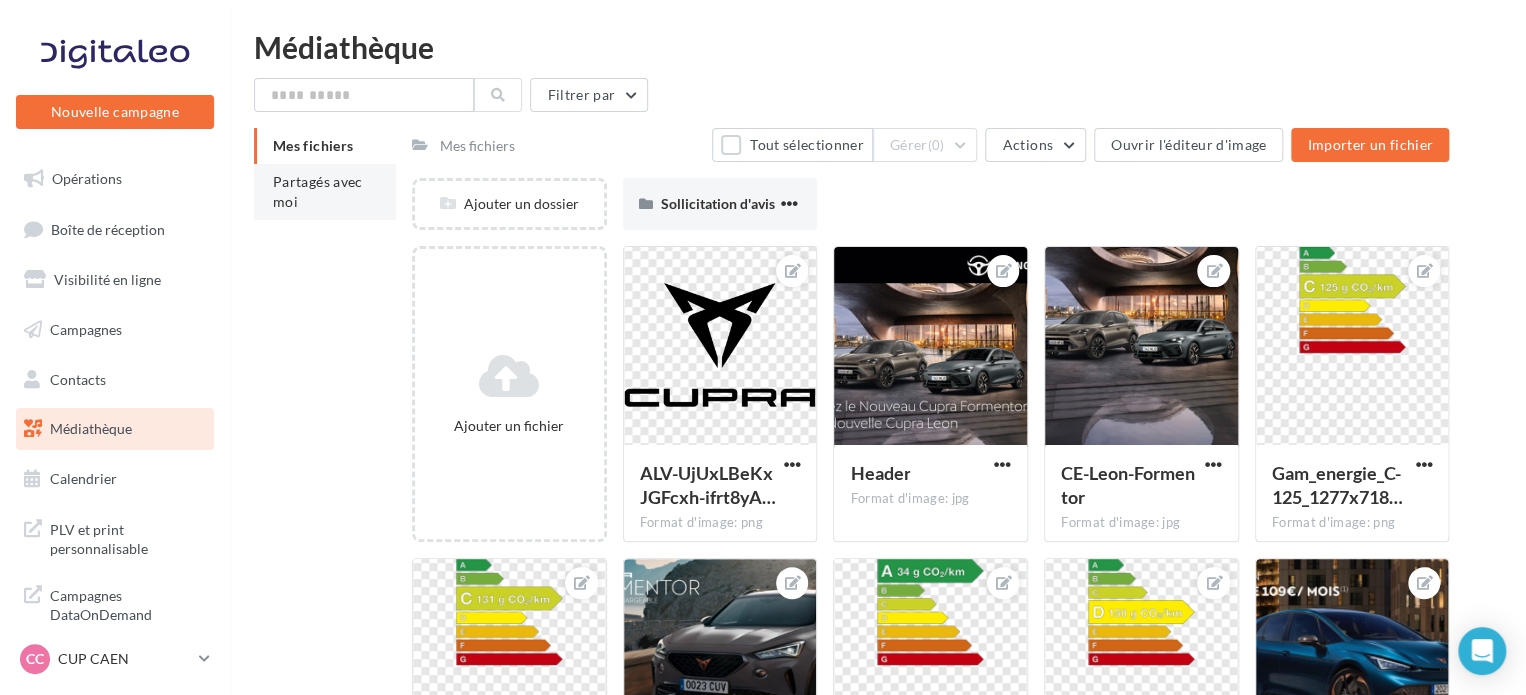 click on "Partagés avec moi" at bounding box center (318, 191) 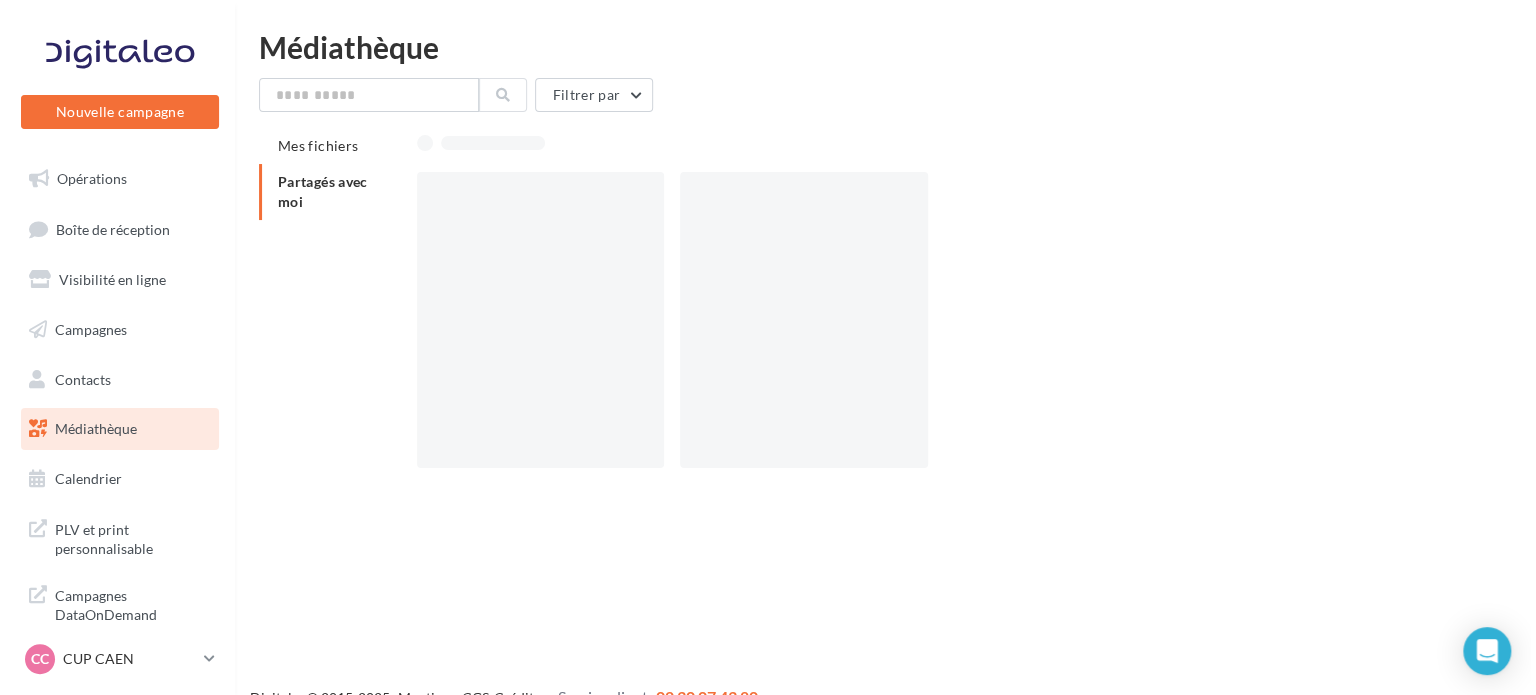 scroll, scrollTop: 0, scrollLeft: 0, axis: both 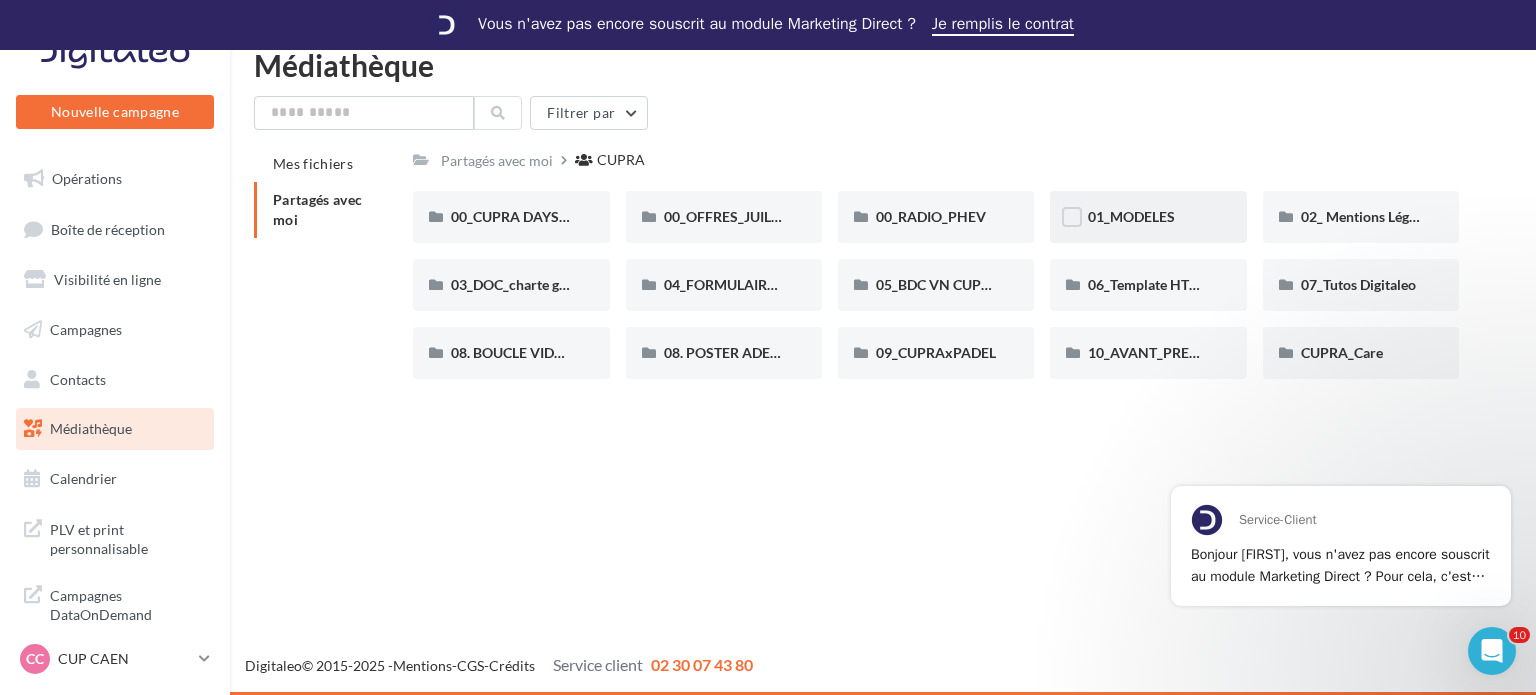 click on "01_MODELES" at bounding box center [511, 217] 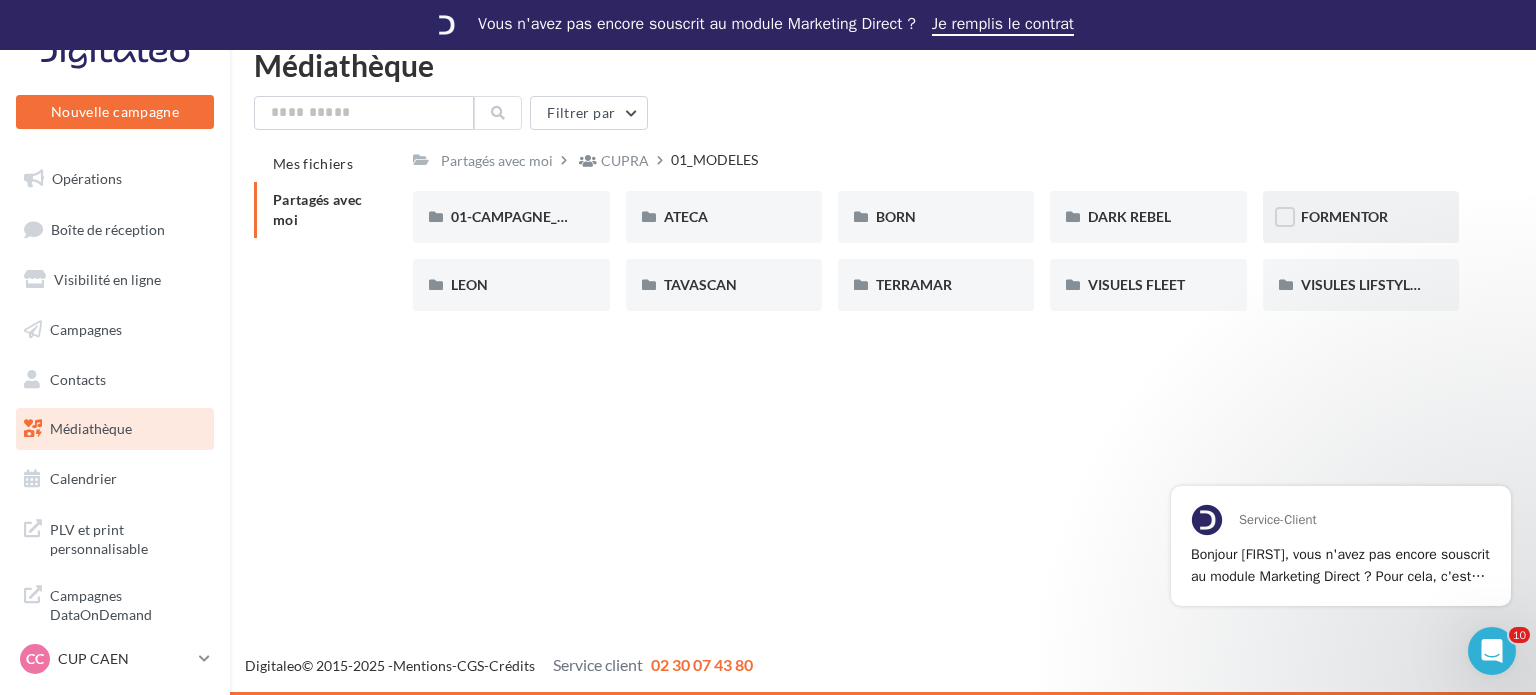 click on "FORMENTOR" at bounding box center (548, 216) 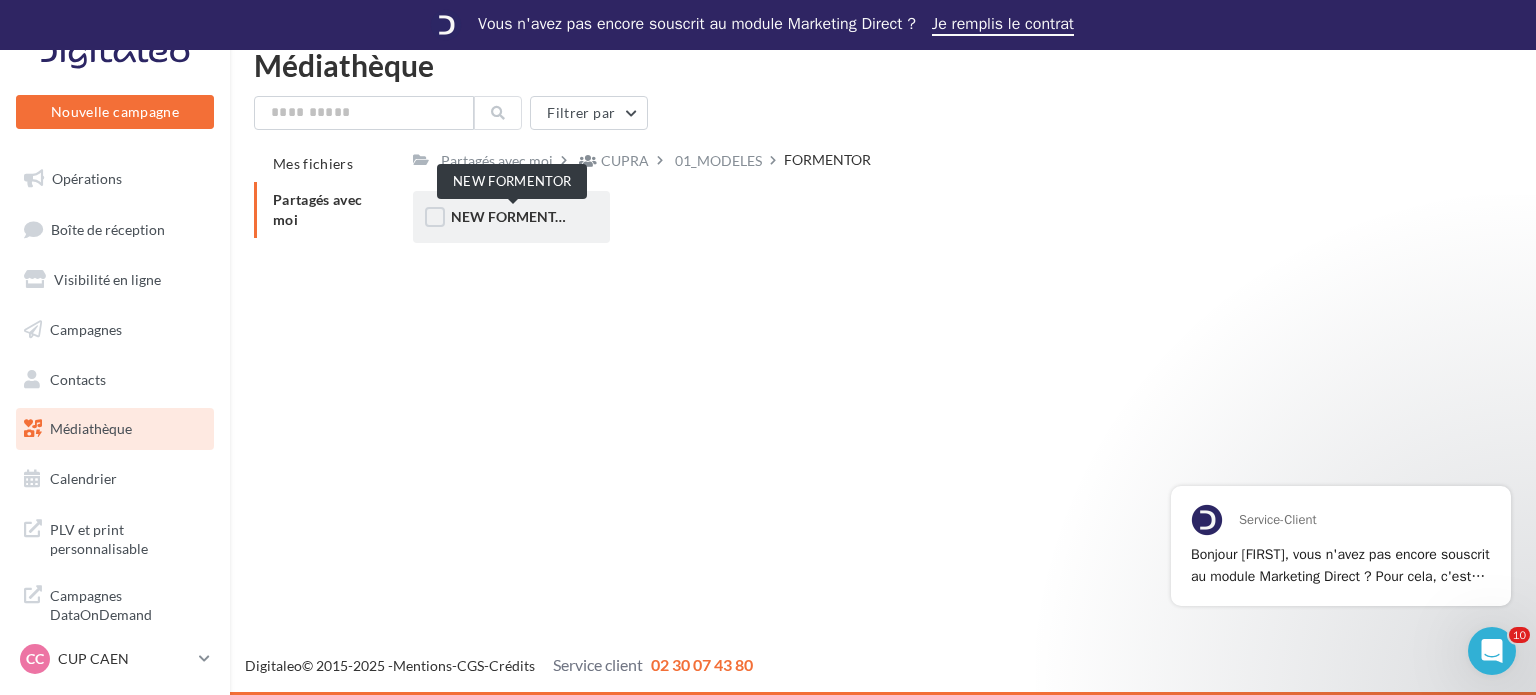 click on "NEW FORMENTOR" at bounding box center (513, 216) 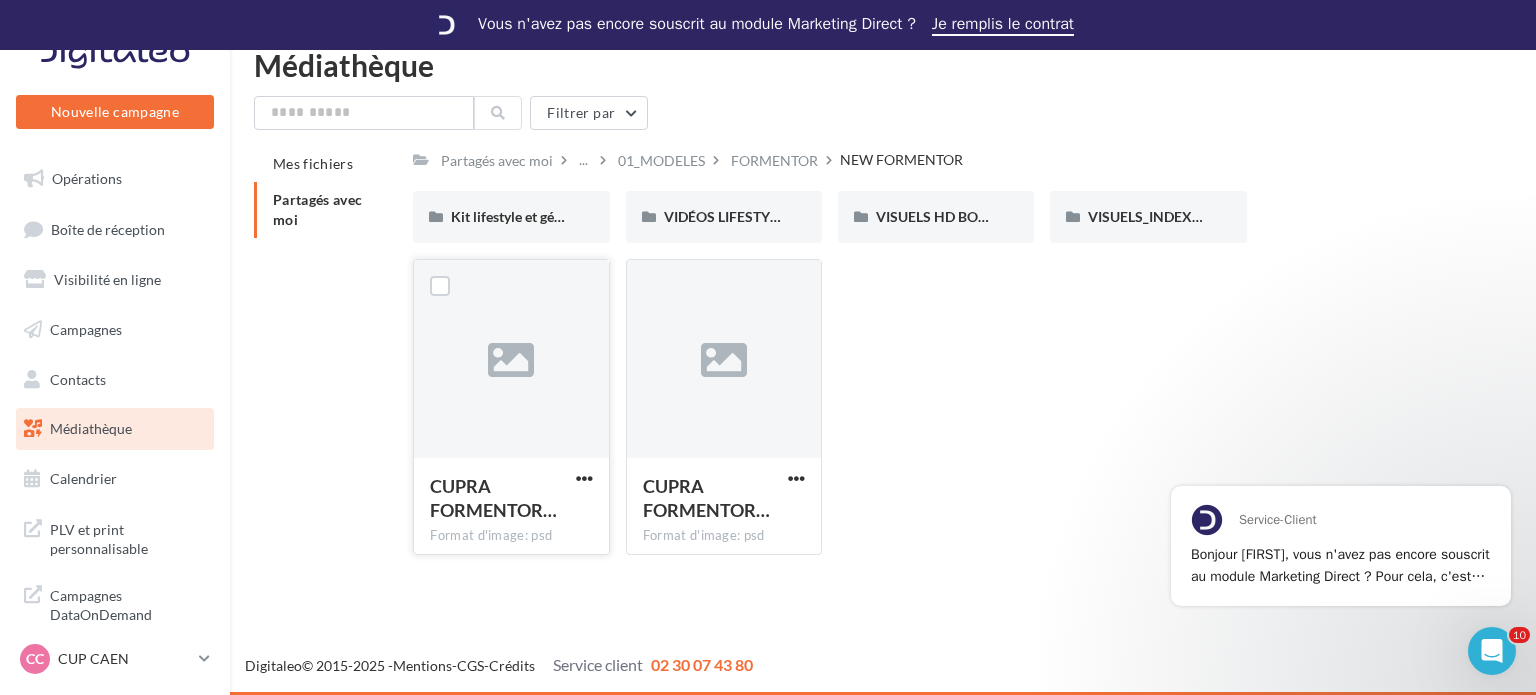 click at bounding box center [584, 480] 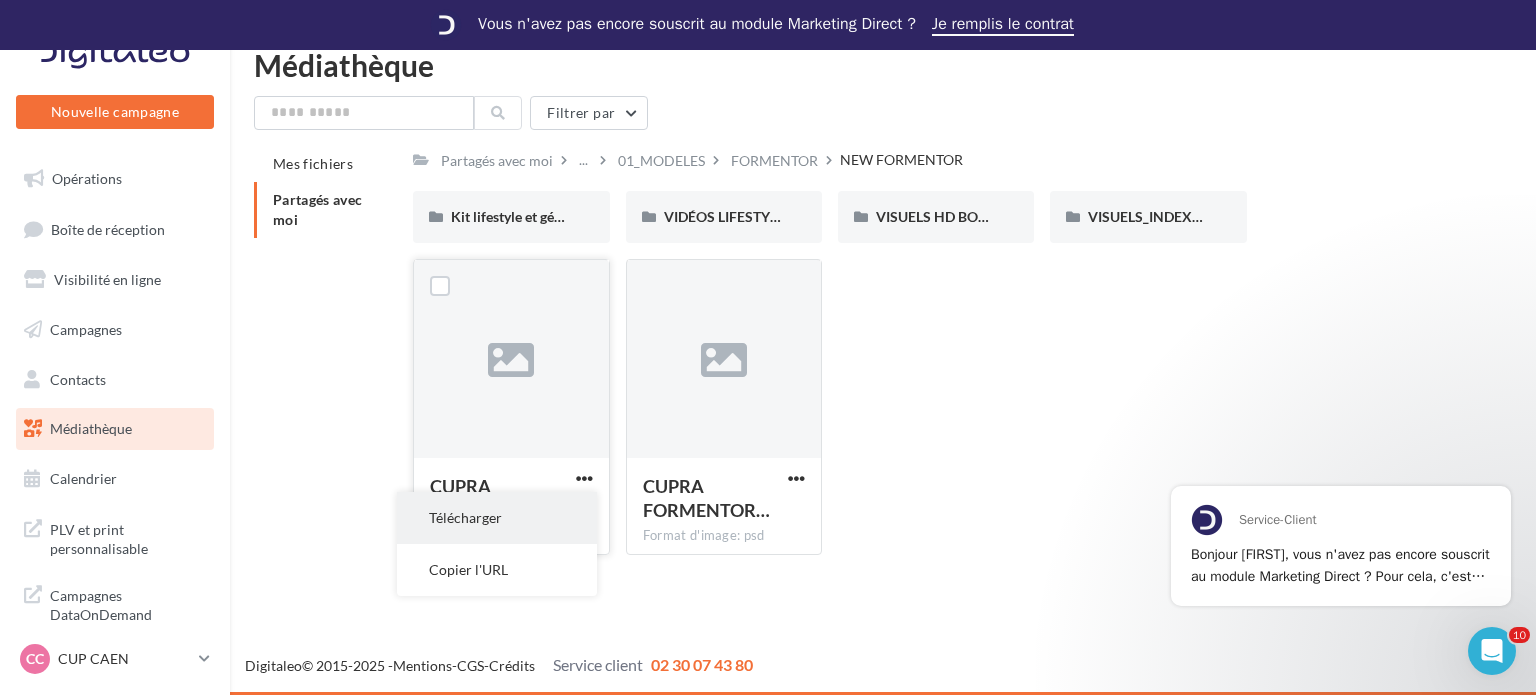 click on "Télécharger" at bounding box center (497, 518) 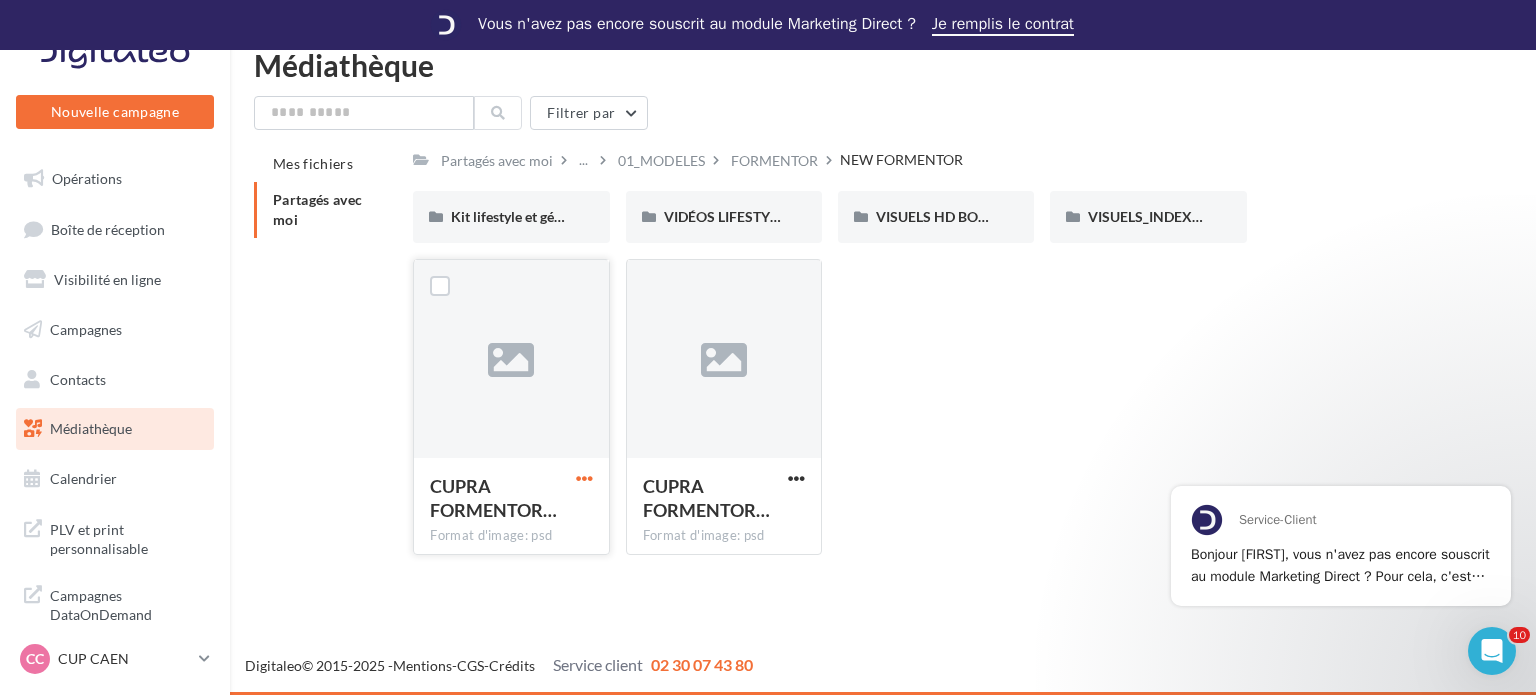 click at bounding box center (584, 478) 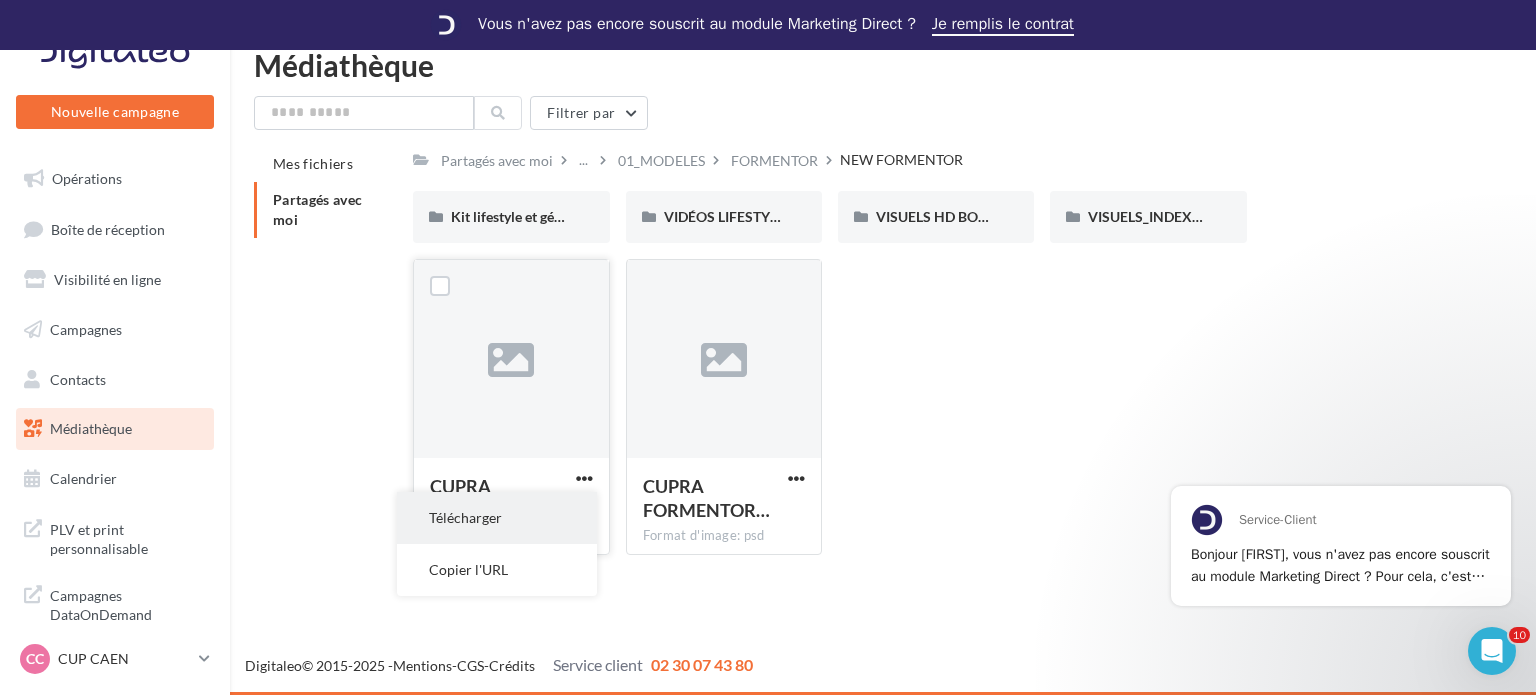click on "Télécharger" at bounding box center [497, 518] 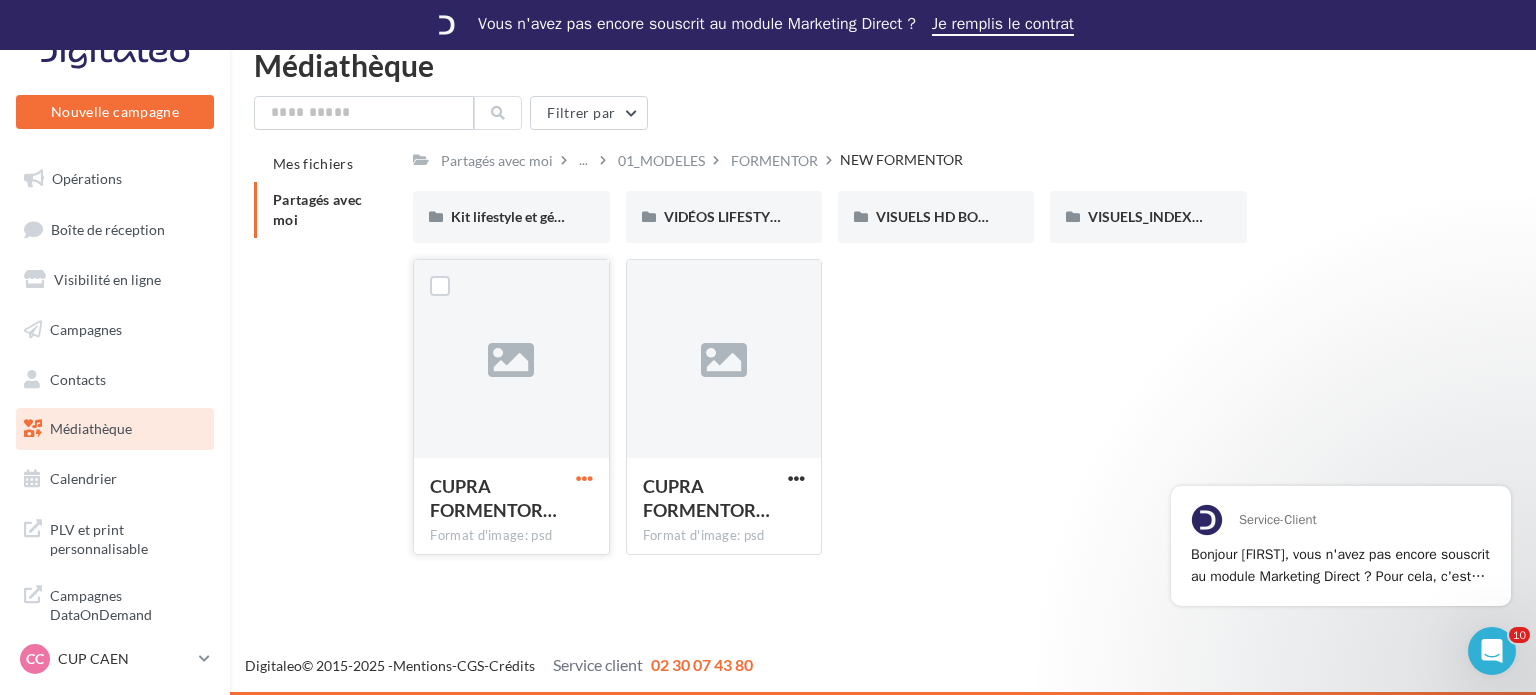 click at bounding box center (584, 478) 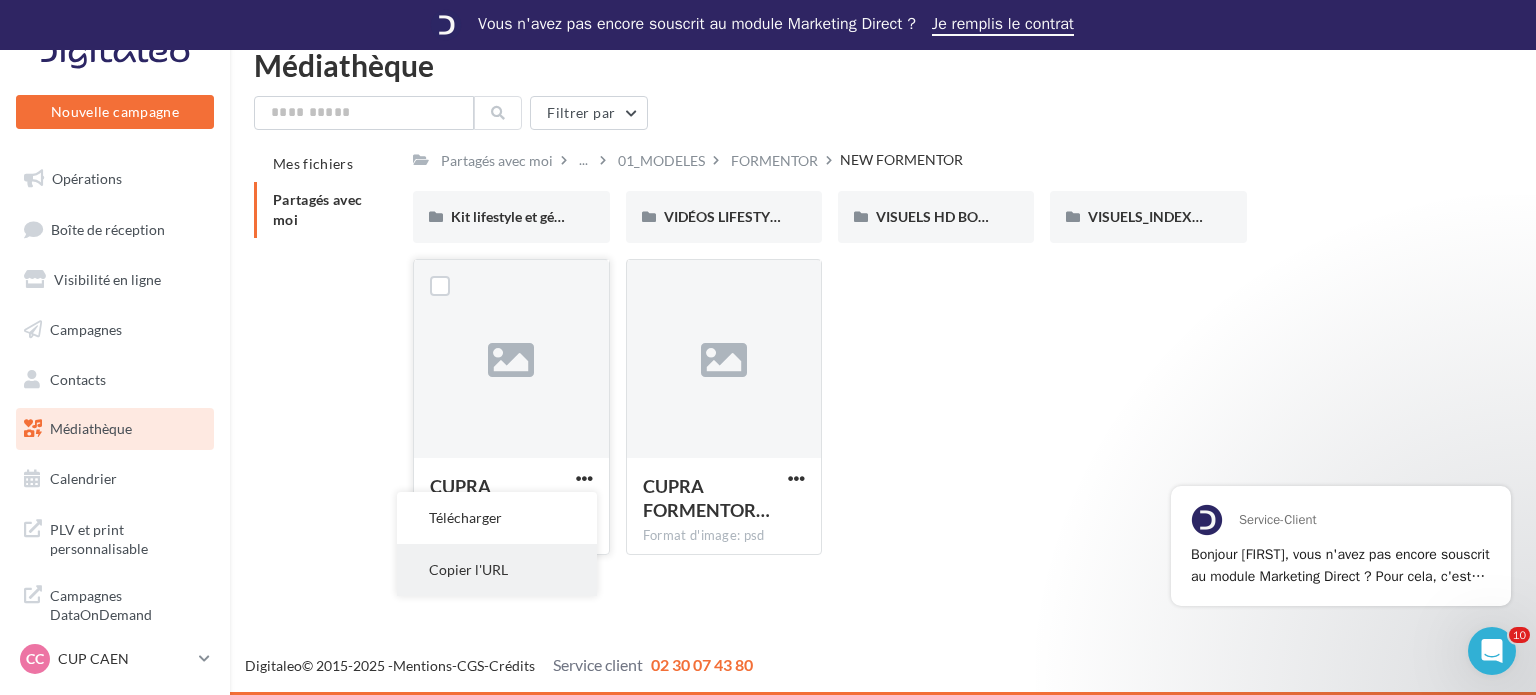 click on "Copier l'URL" at bounding box center [497, 518] 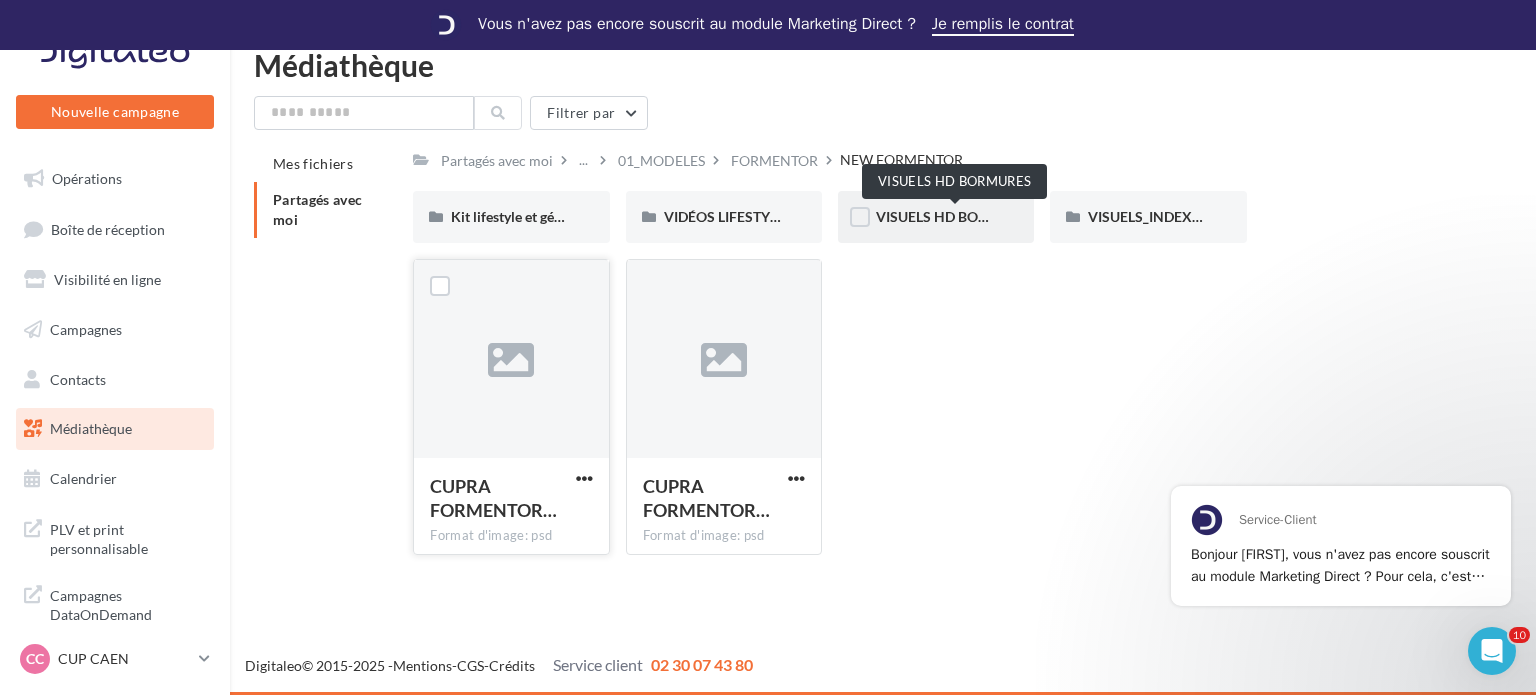 click on "VISUELS HD BORMURES" at bounding box center [955, 216] 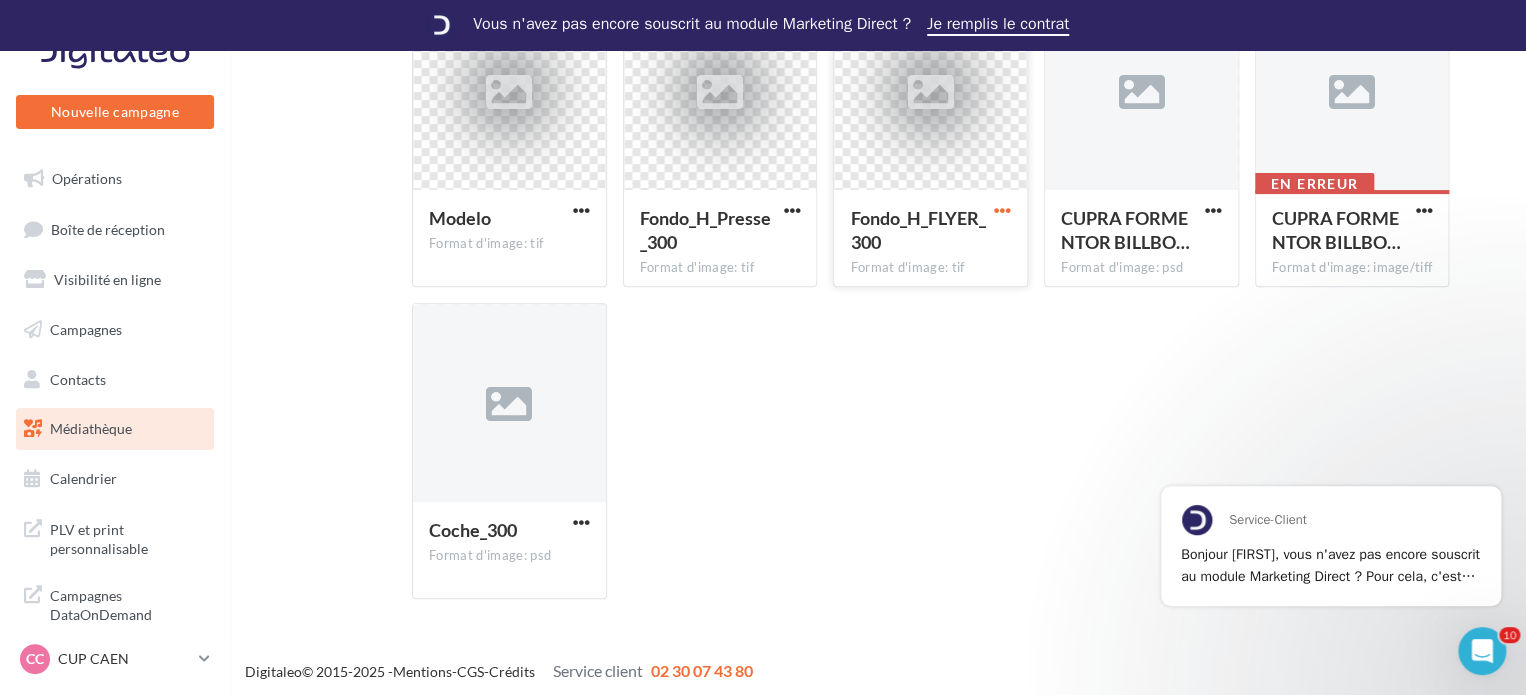 scroll, scrollTop: 204, scrollLeft: 0, axis: vertical 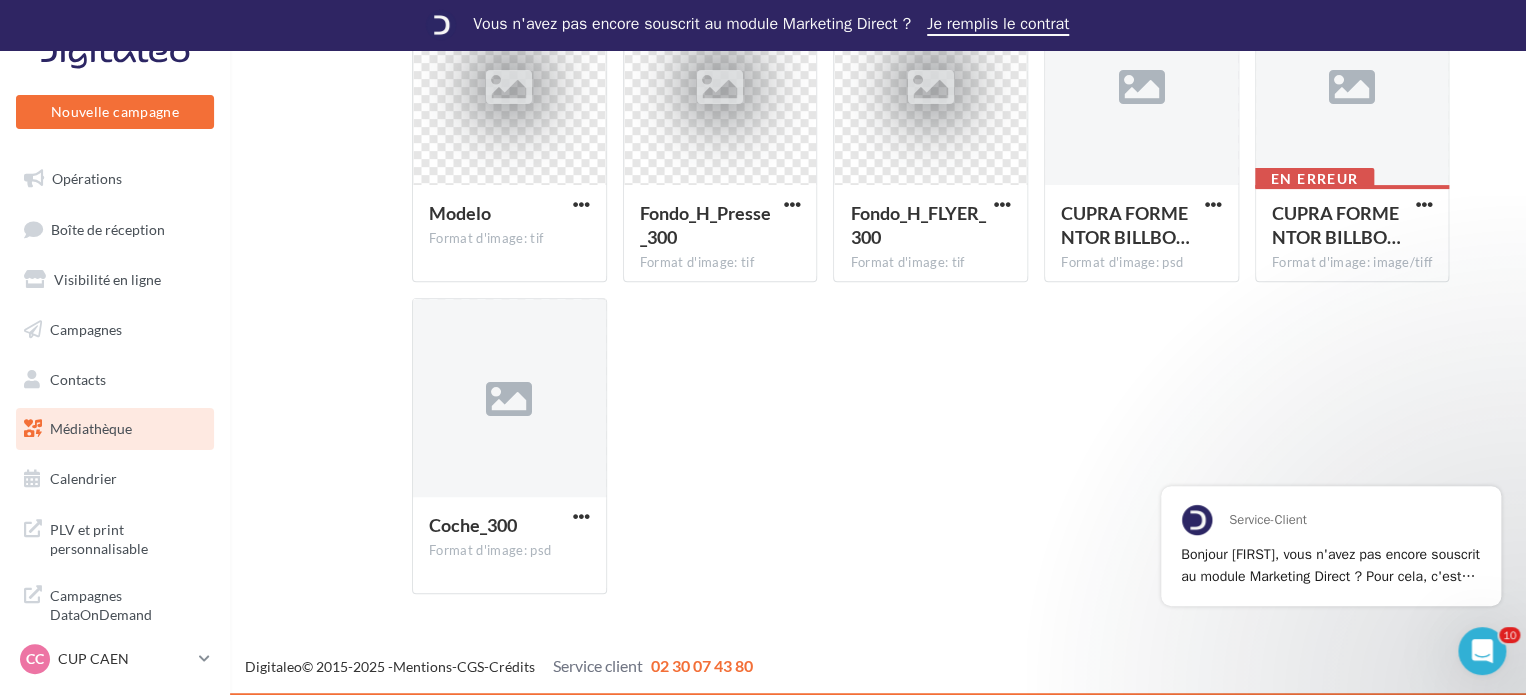 click on "Médiathèque" at bounding box center [91, 428] 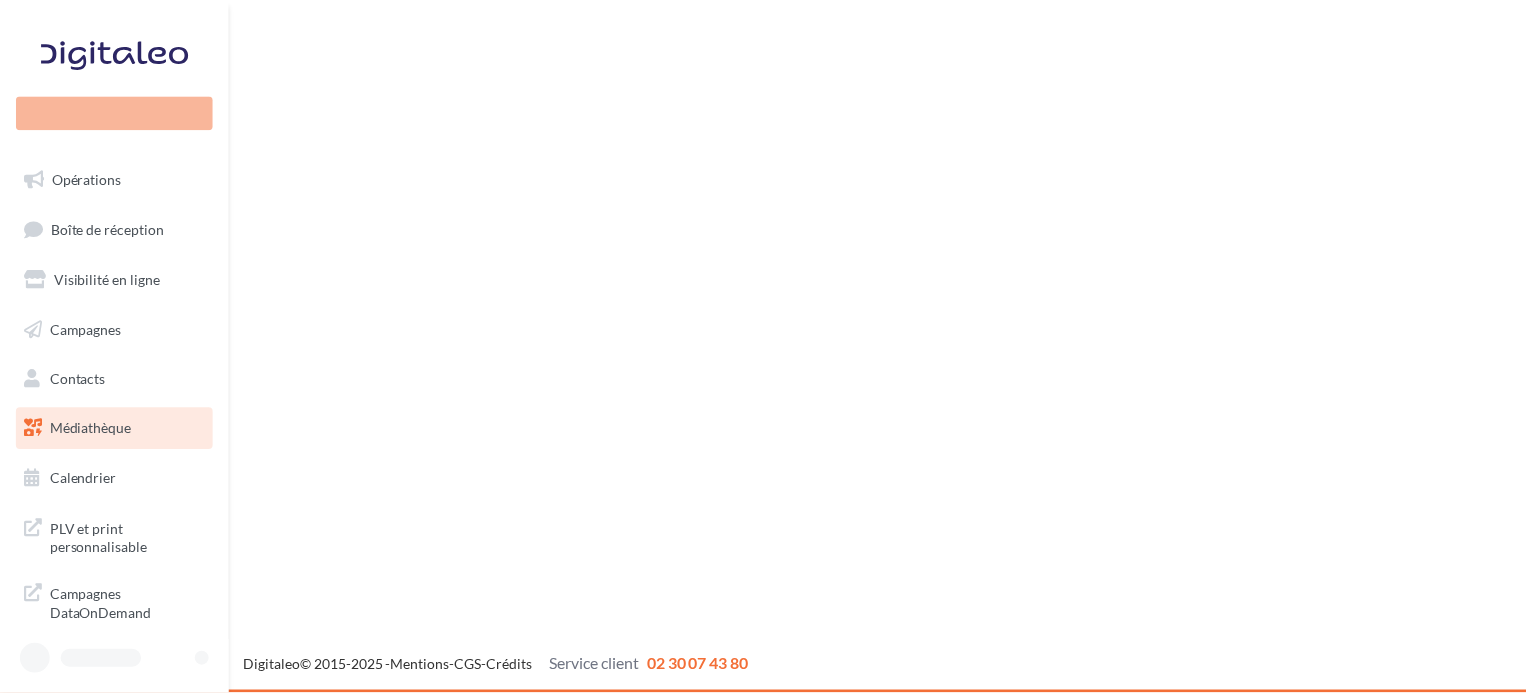 scroll, scrollTop: 0, scrollLeft: 0, axis: both 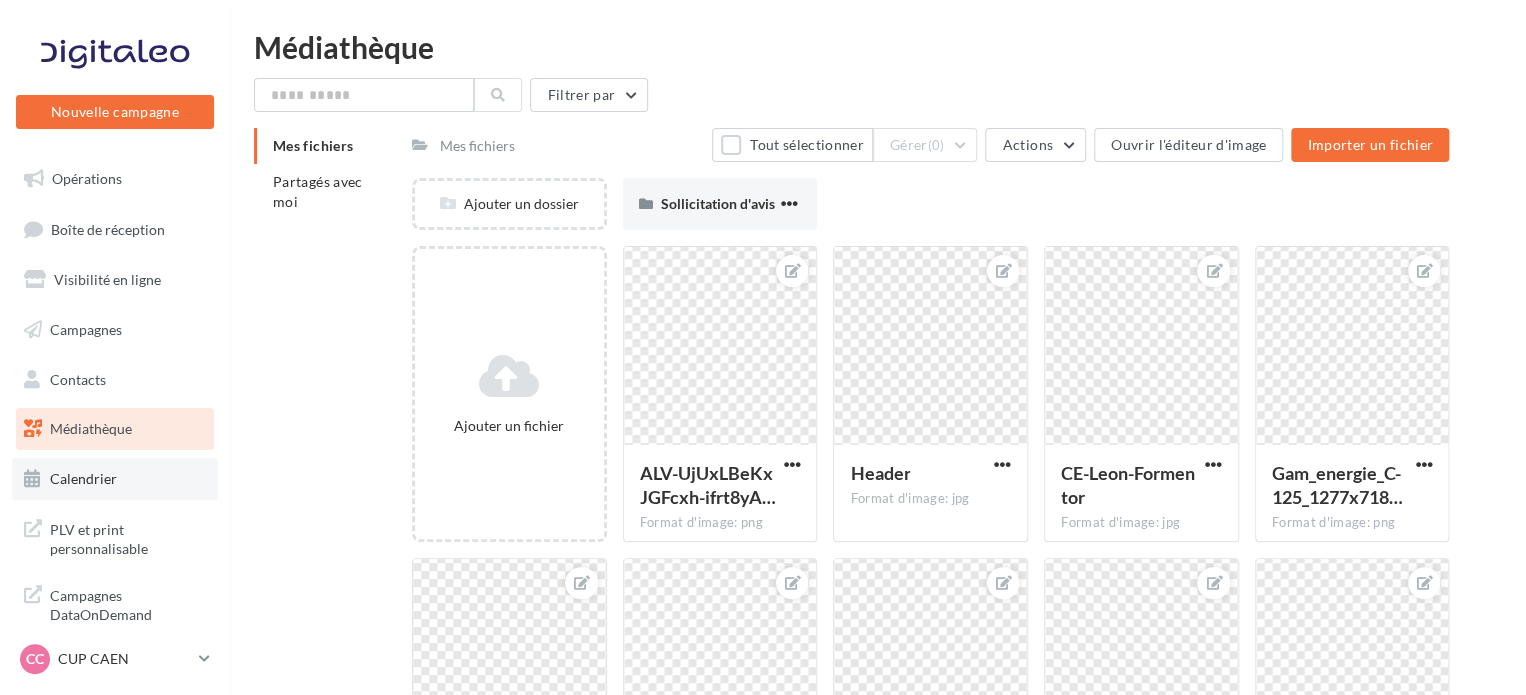 click on "Calendrier" at bounding box center [115, 479] 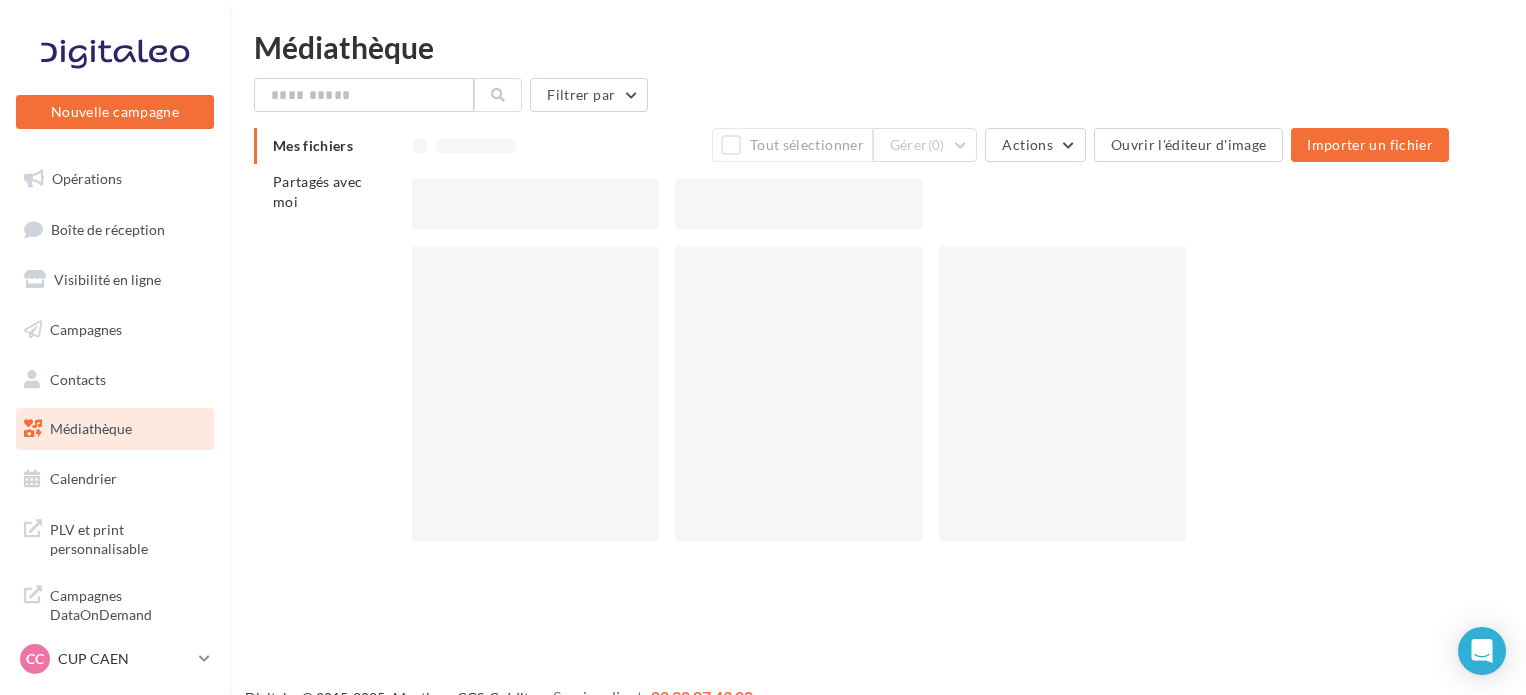 scroll, scrollTop: 0, scrollLeft: 0, axis: both 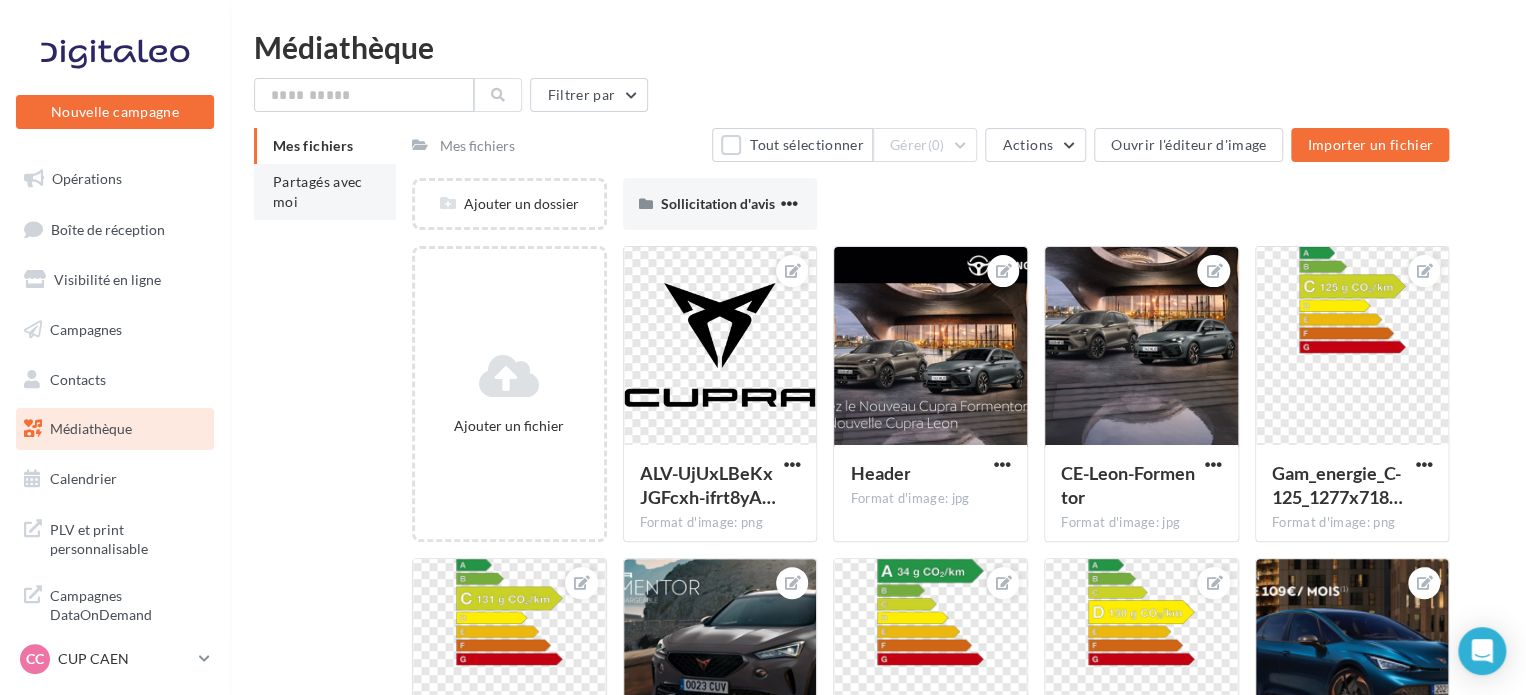 click on "Partagés avec moi" at bounding box center (325, 192) 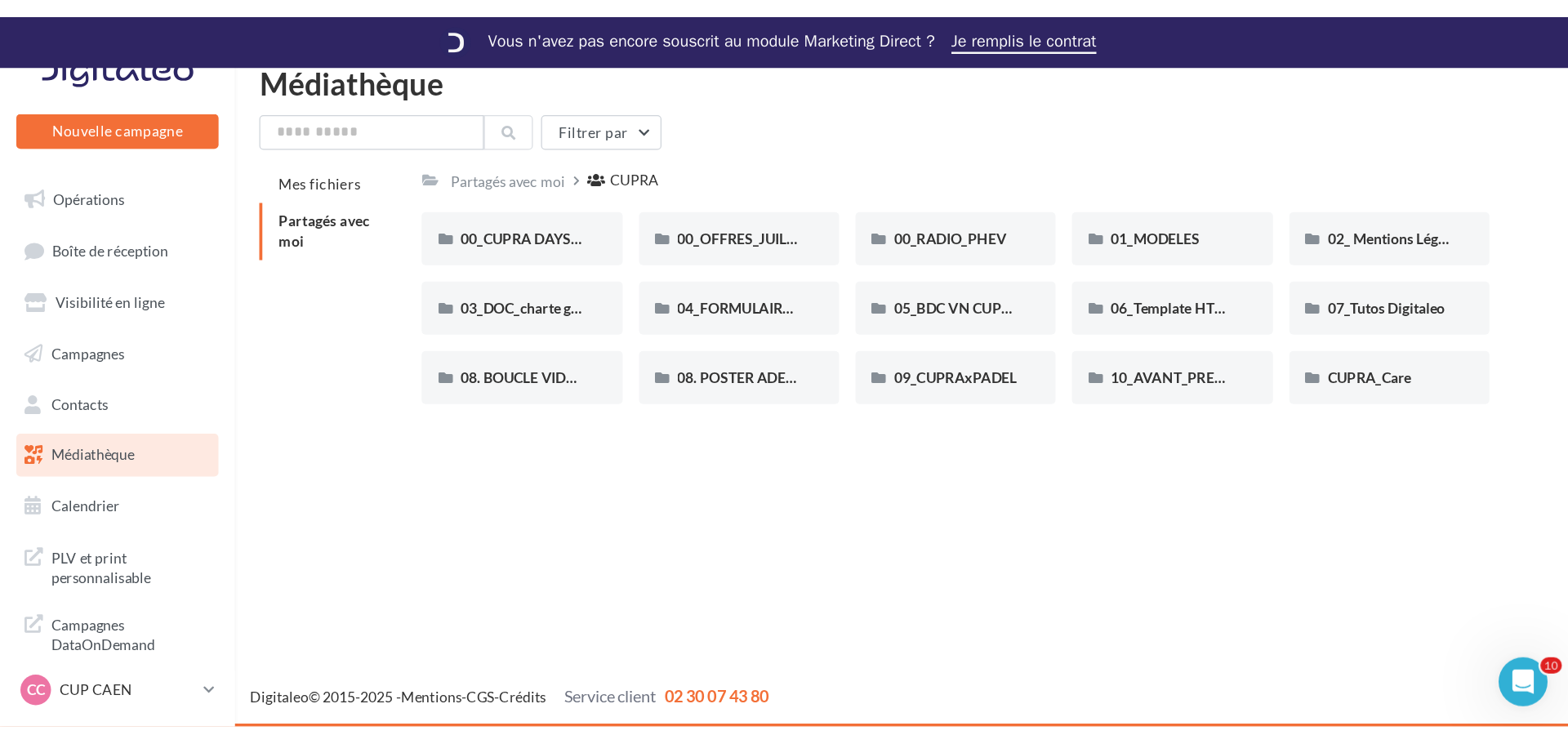 scroll, scrollTop: 0, scrollLeft: 0, axis: both 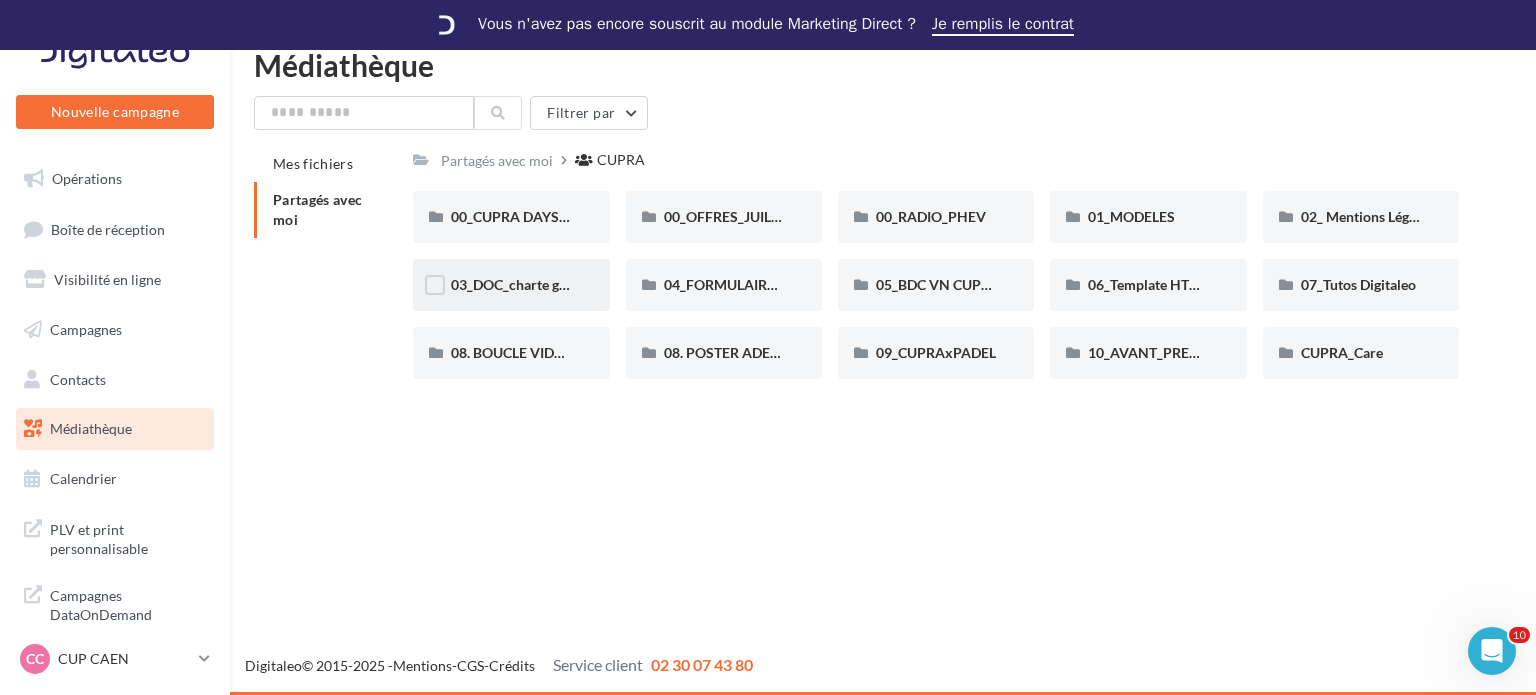 click on "03_DOC_charte graphique et GUIDELINES" at bounding box center (511, 217) 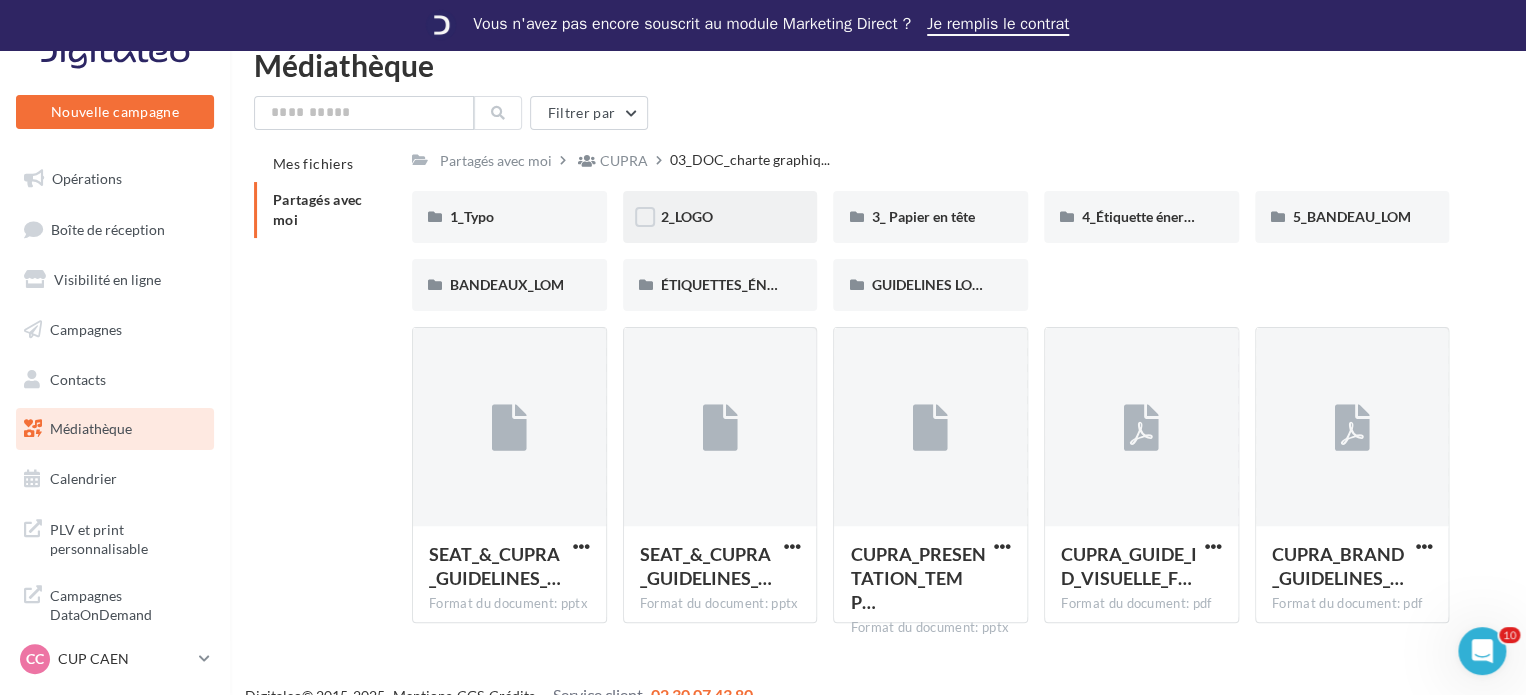 click on "2_LOGO" at bounding box center [509, 217] 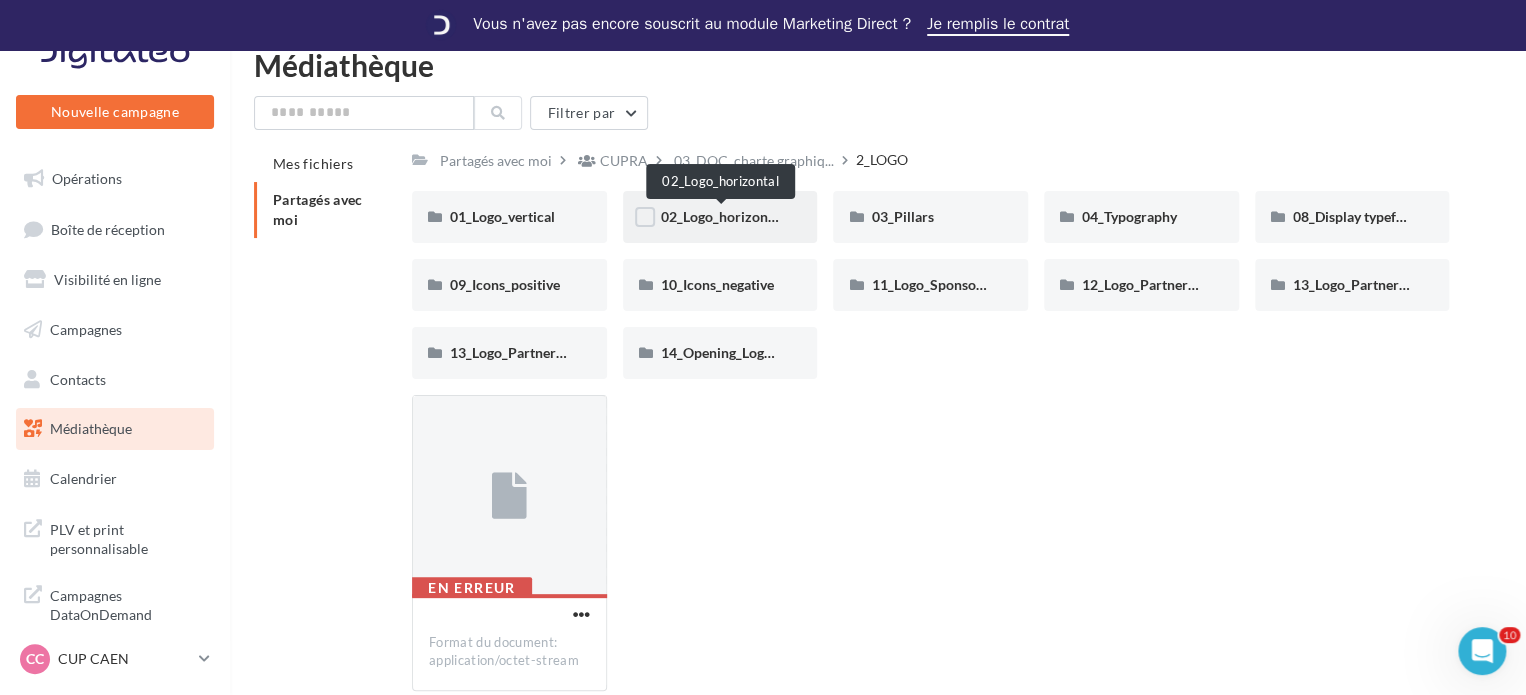 click on "02_Logo_horizontal" at bounding box center [722, 216] 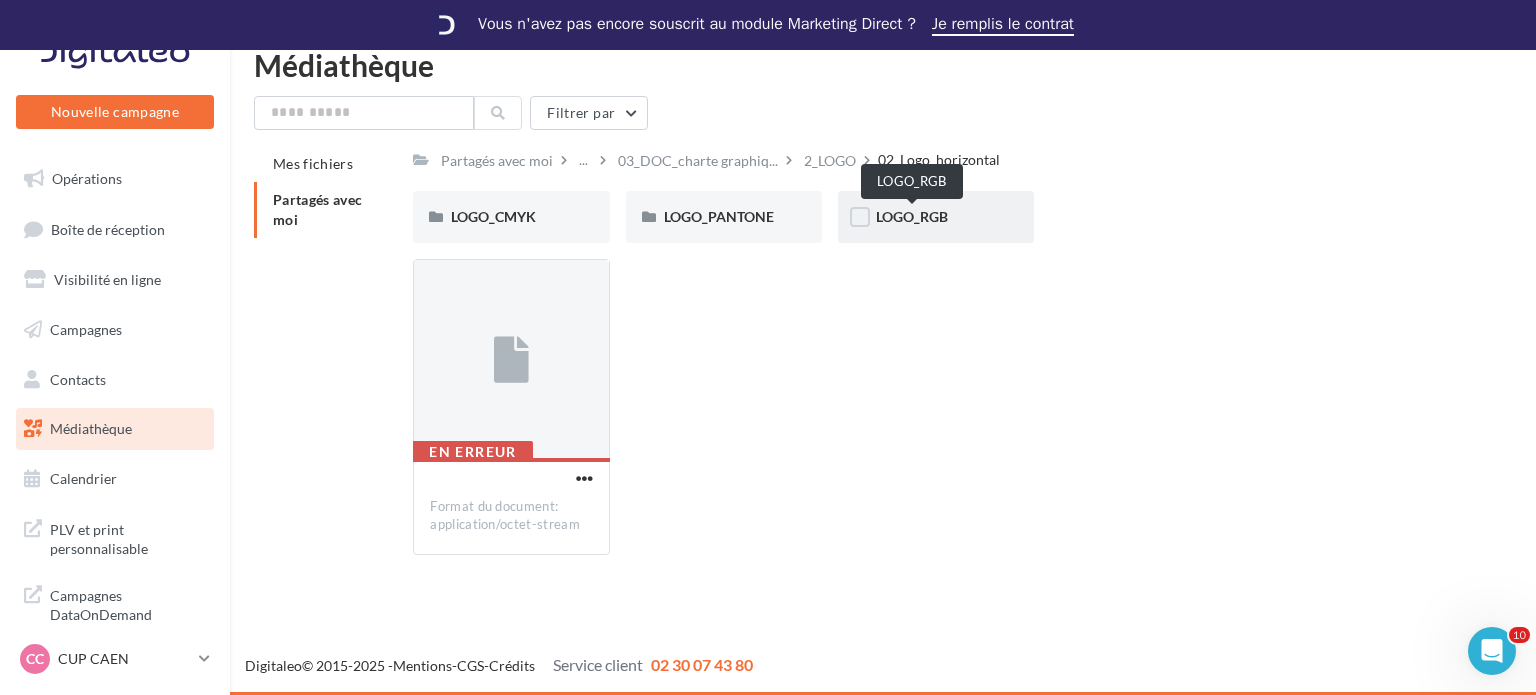 click on "LOGO_RGB" at bounding box center (912, 216) 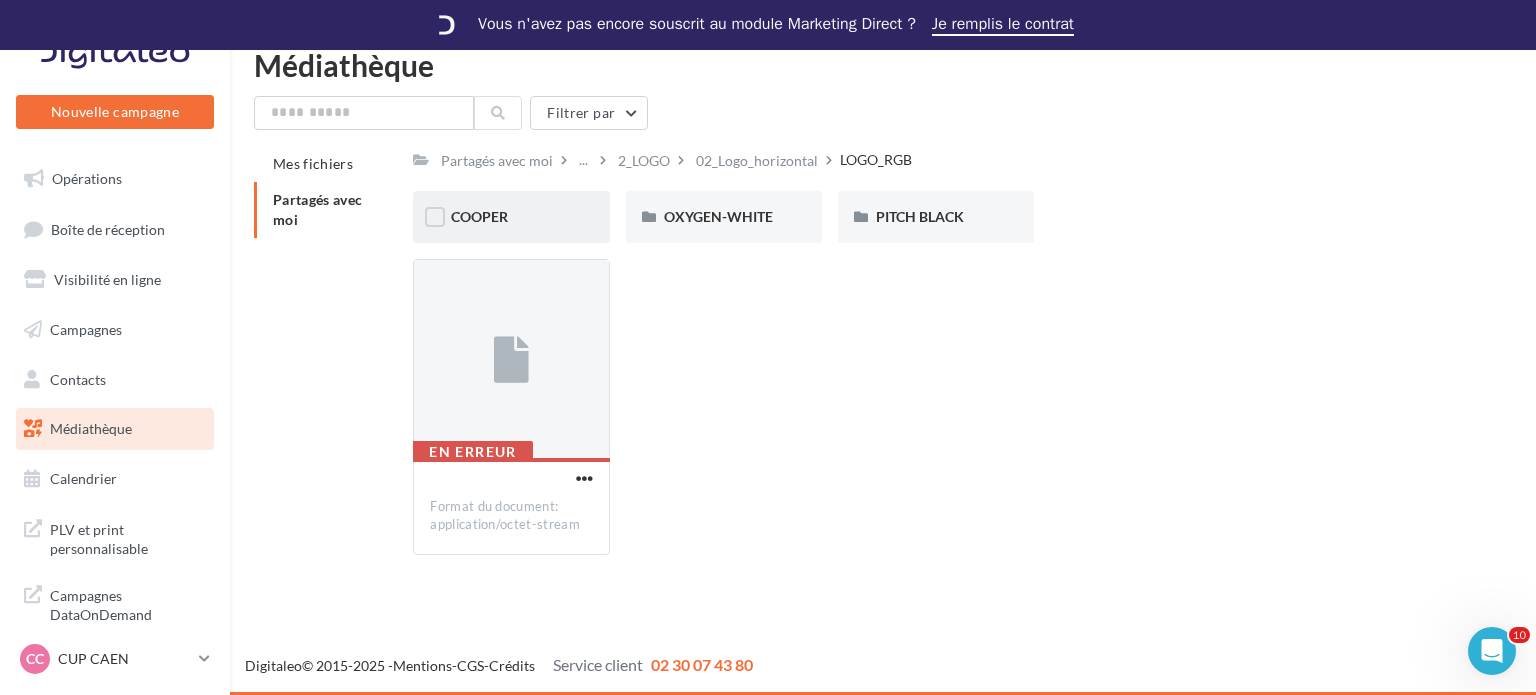 click on "COOPER" at bounding box center (511, 217) 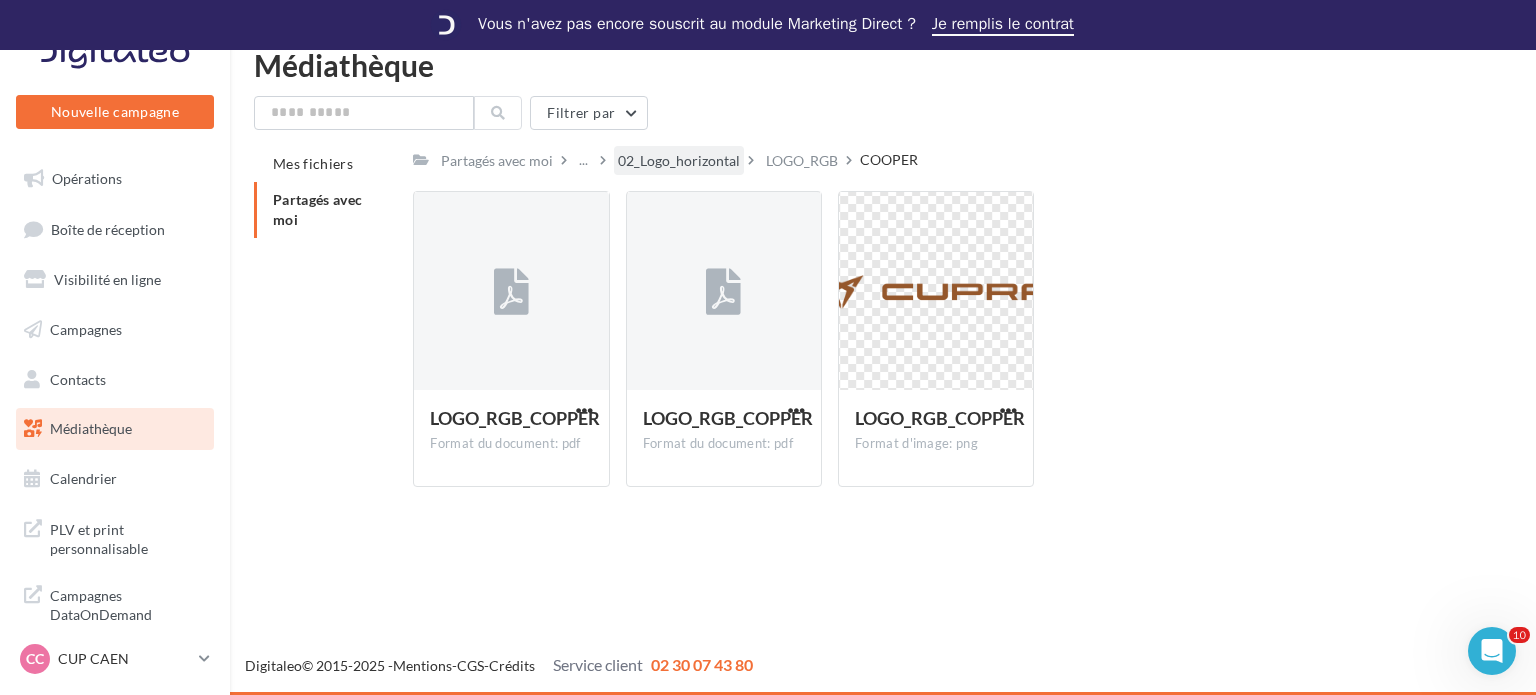 click on "02_Logo_horizontal" at bounding box center (497, 161) 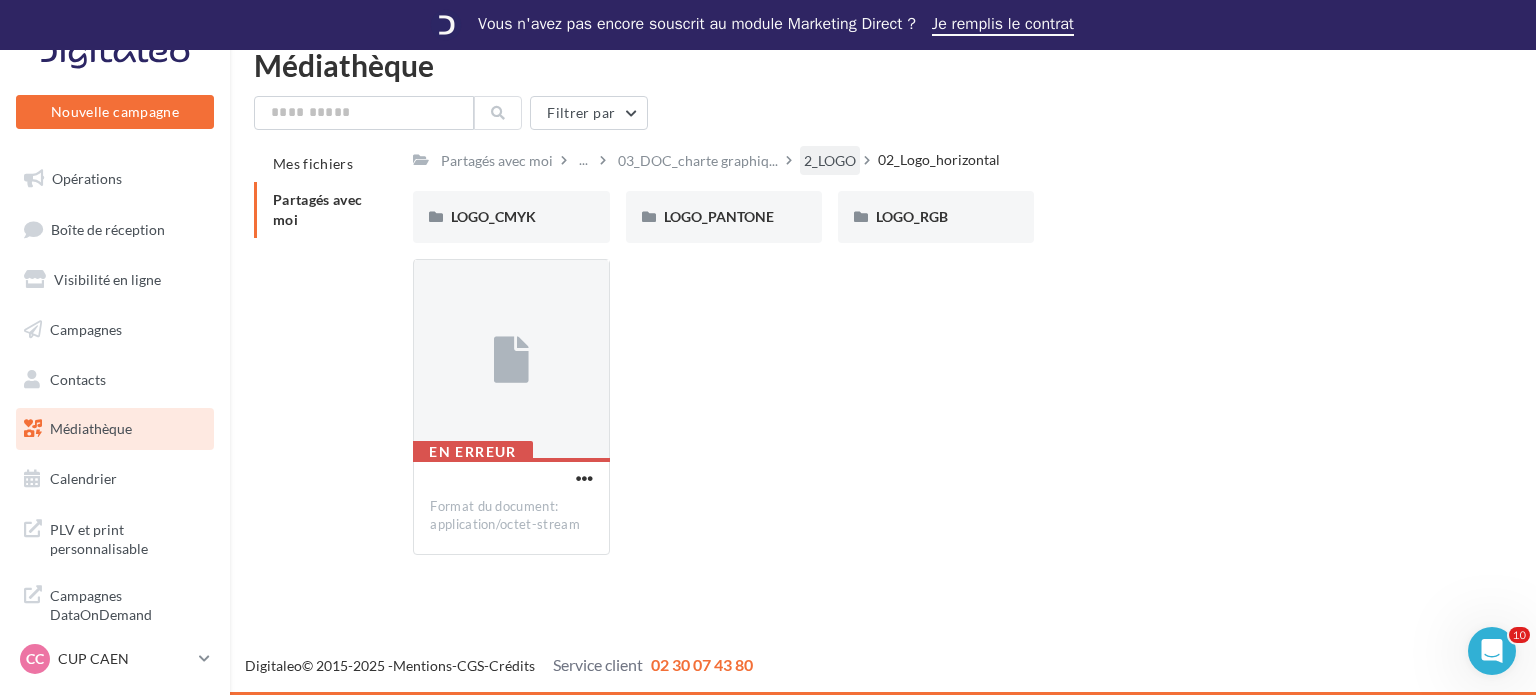 click on "2_LOGO" at bounding box center (497, 161) 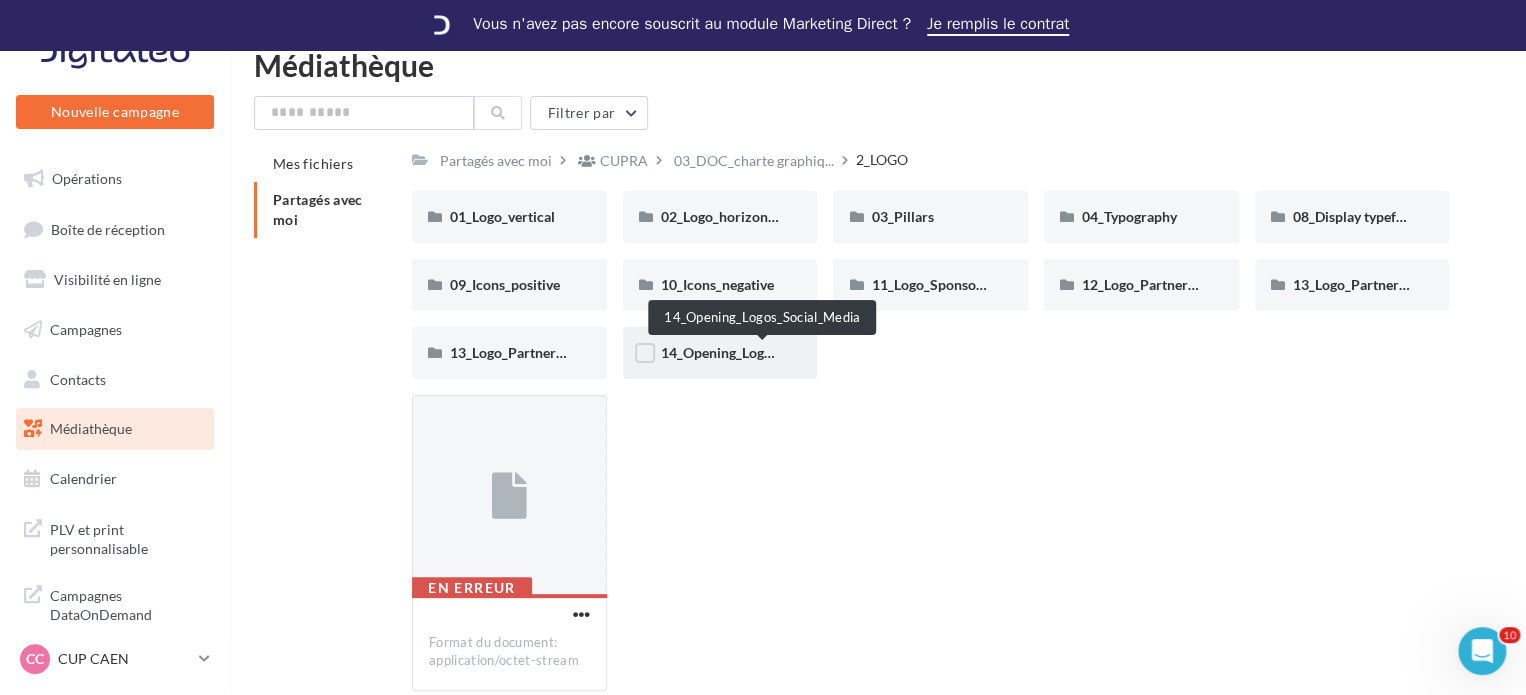 click on "14_Opening_Logos_Social_Media" at bounding box center (764, 352) 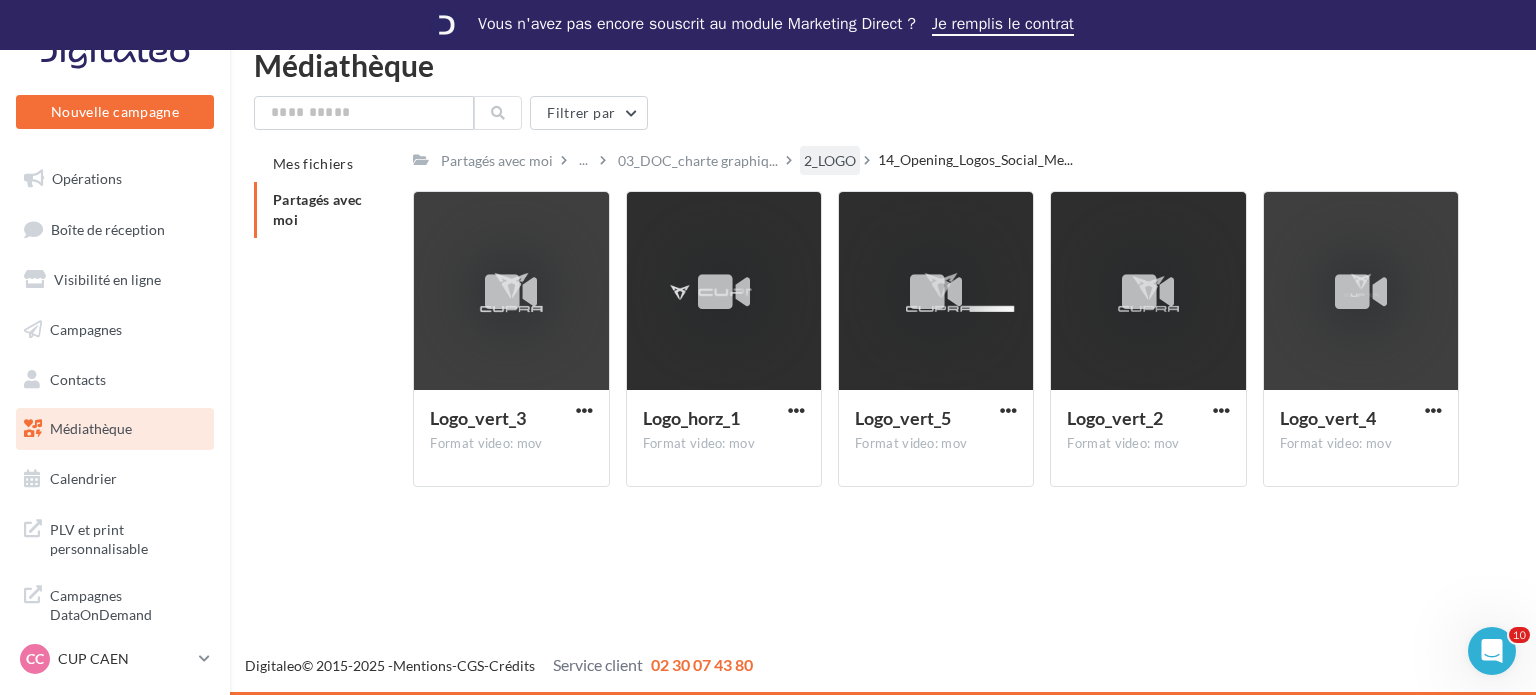 click on "2_LOGO" at bounding box center [497, 161] 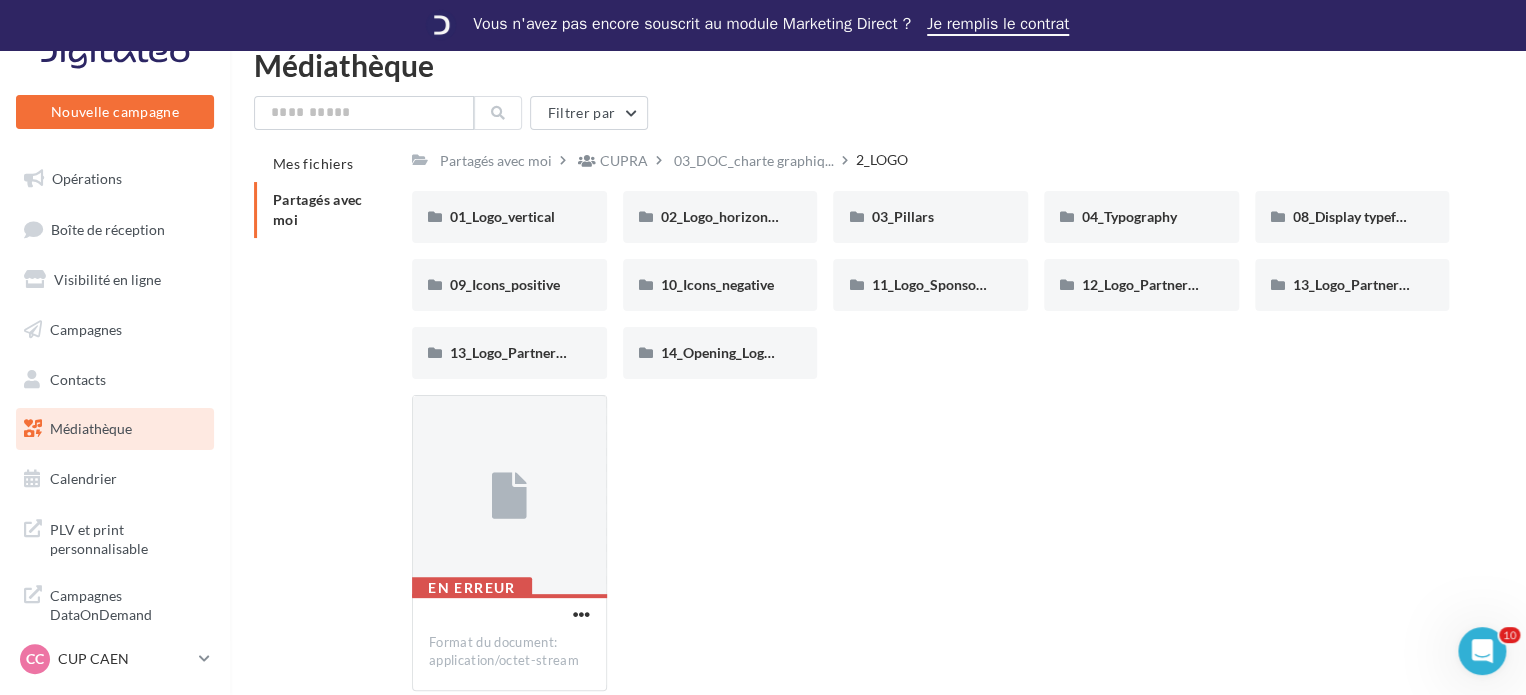 click on "01_Logo_vertical            01_Logo_vertical
02_Logo_horizontal            02_Logo_horizontal
03_Pillars            03_Pillars
04_Typography            04_Typography
08_Display typeface            08_Display typeface
09_Icons_positive            09_Icons_positive
10_Icons_negative            10_Icons_negative
11_Logo_Sponsoring            11_Logo_Sponsoring
12_Logo_Partnership_vertical            12_Logo_Partnership_vertical
13_Logo_Partnership_flag            13_Logo_Partnership_flag" at bounding box center [938, 293] 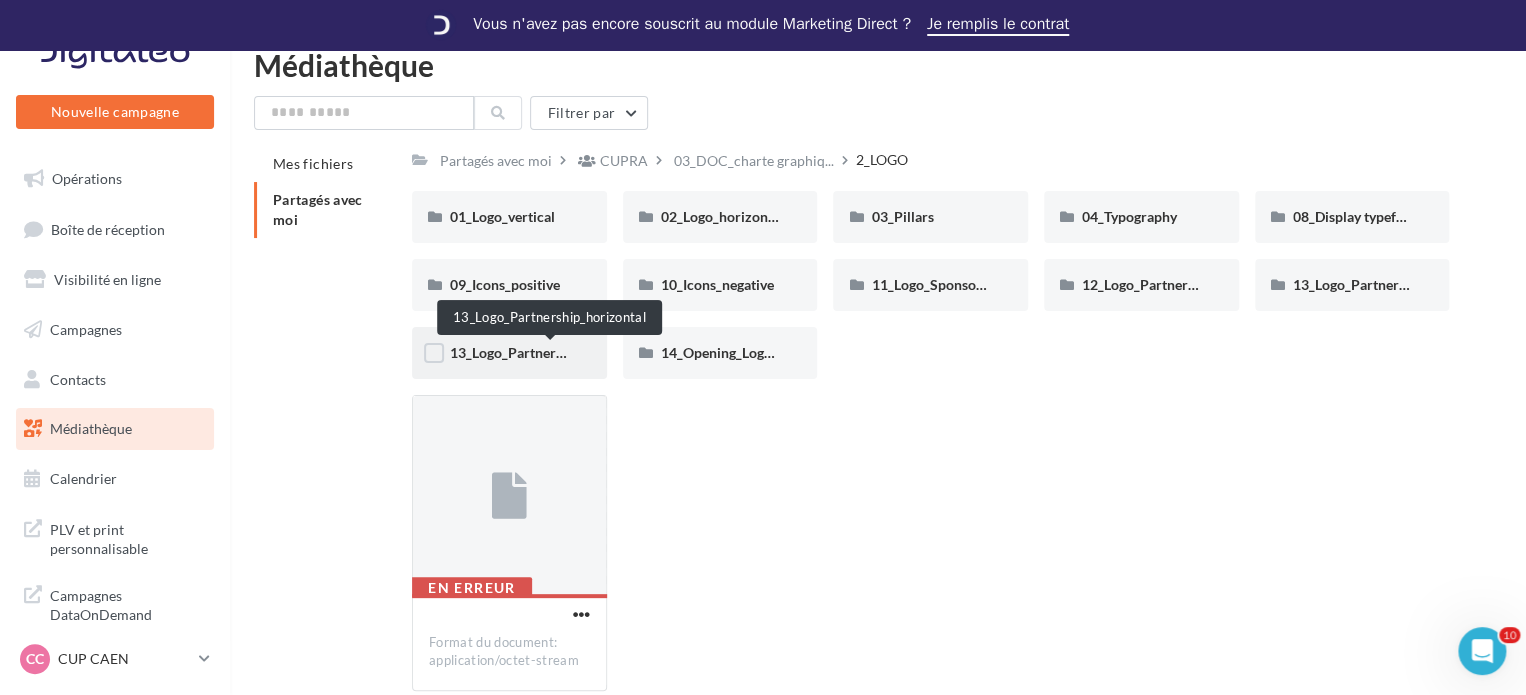 click on "13_Logo_Partnership_horizontal" at bounding box center [551, 352] 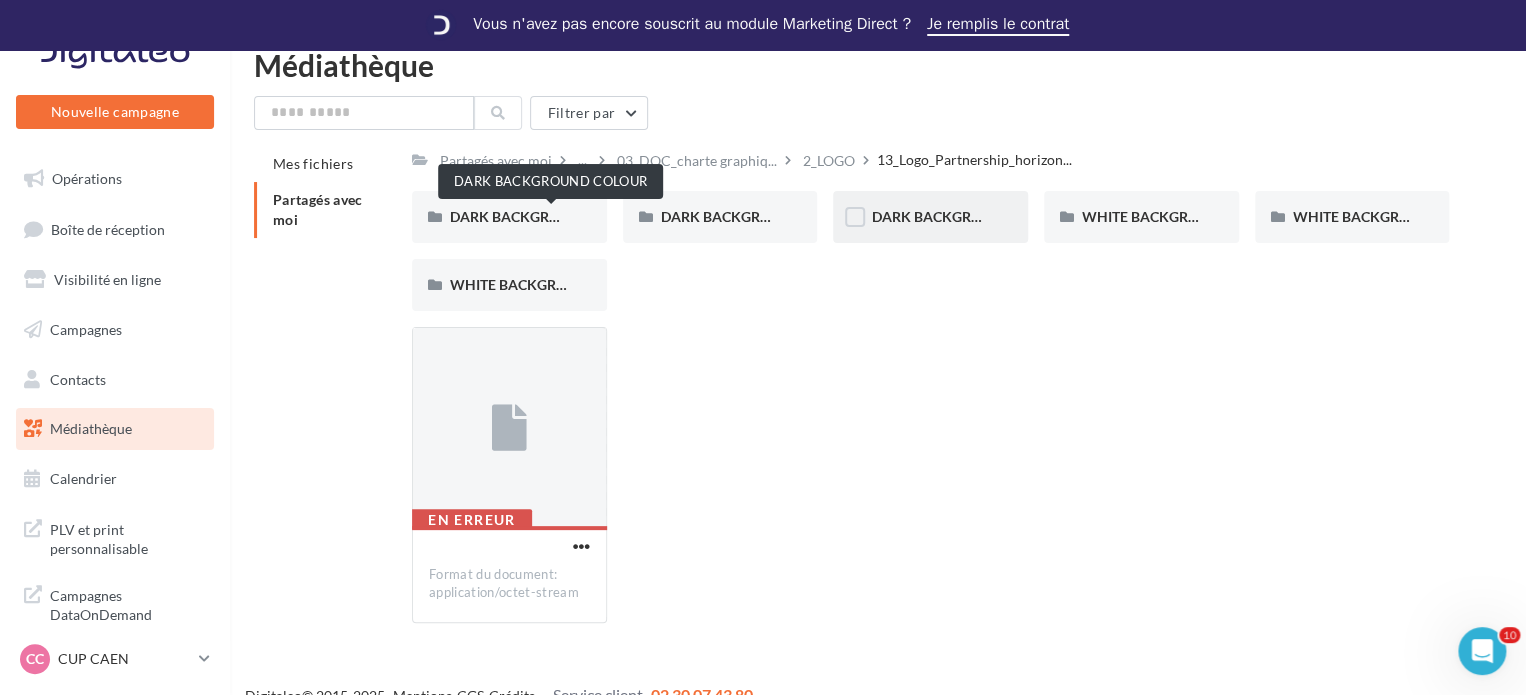 drag, startPoint x: 538, startPoint y: 219, endPoint x: 940, endPoint y: 211, distance: 402.0796 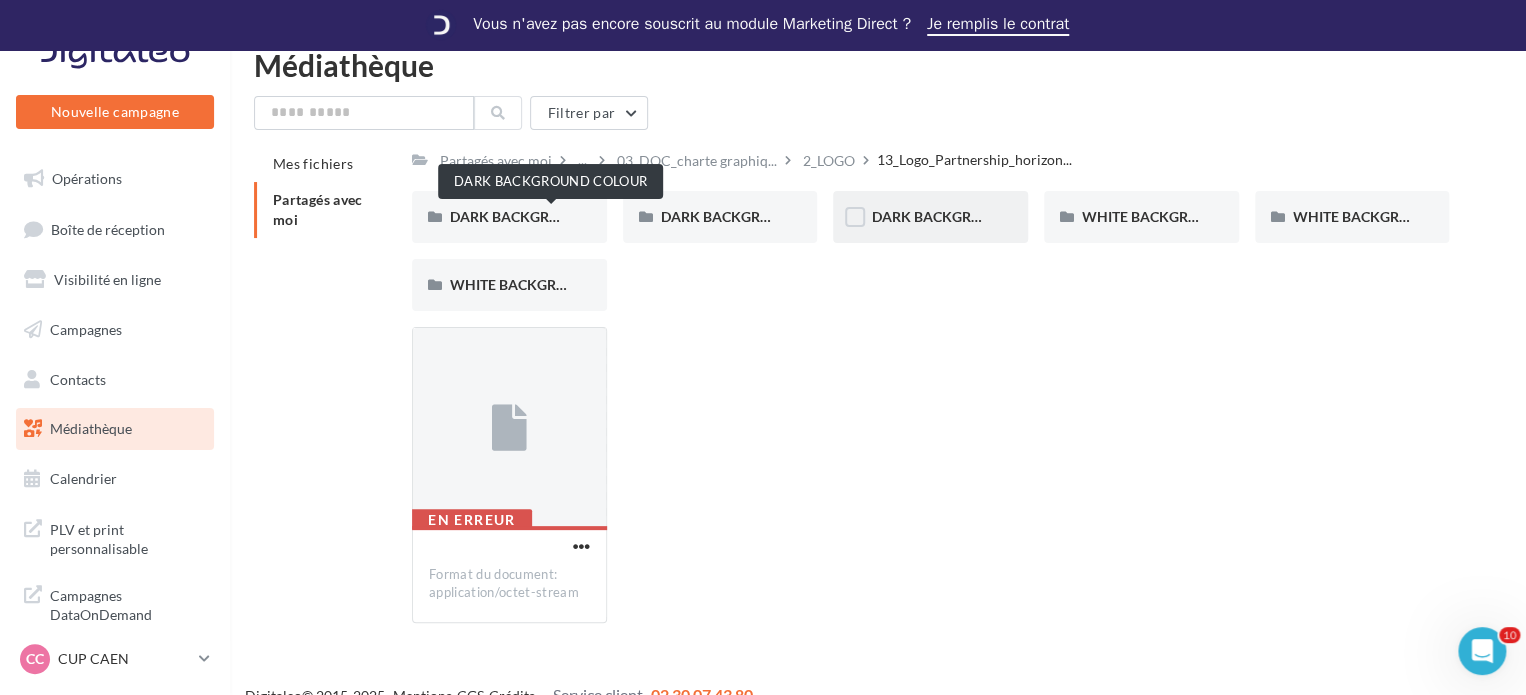 click on "DARK BACKGROUND COLOUR            DARK BACKGROUND COLOUR
DARK BACKGROUND COPPER            DARK BACKGROUND COPPER
DARK BACKGROUND MONOCHROME            DARK BACKGROUND MONOCHROME
WHITE BACKGROUND COLOUR            WHITE BACKGROUND COLOUR
WHITE BACKGROUND COPPER            WHITE BACKGROUND COPPER
WHITE BACKGROUND MONOCHROME            WHITE BACKGROUND MONOCHROME" at bounding box center [938, 259] 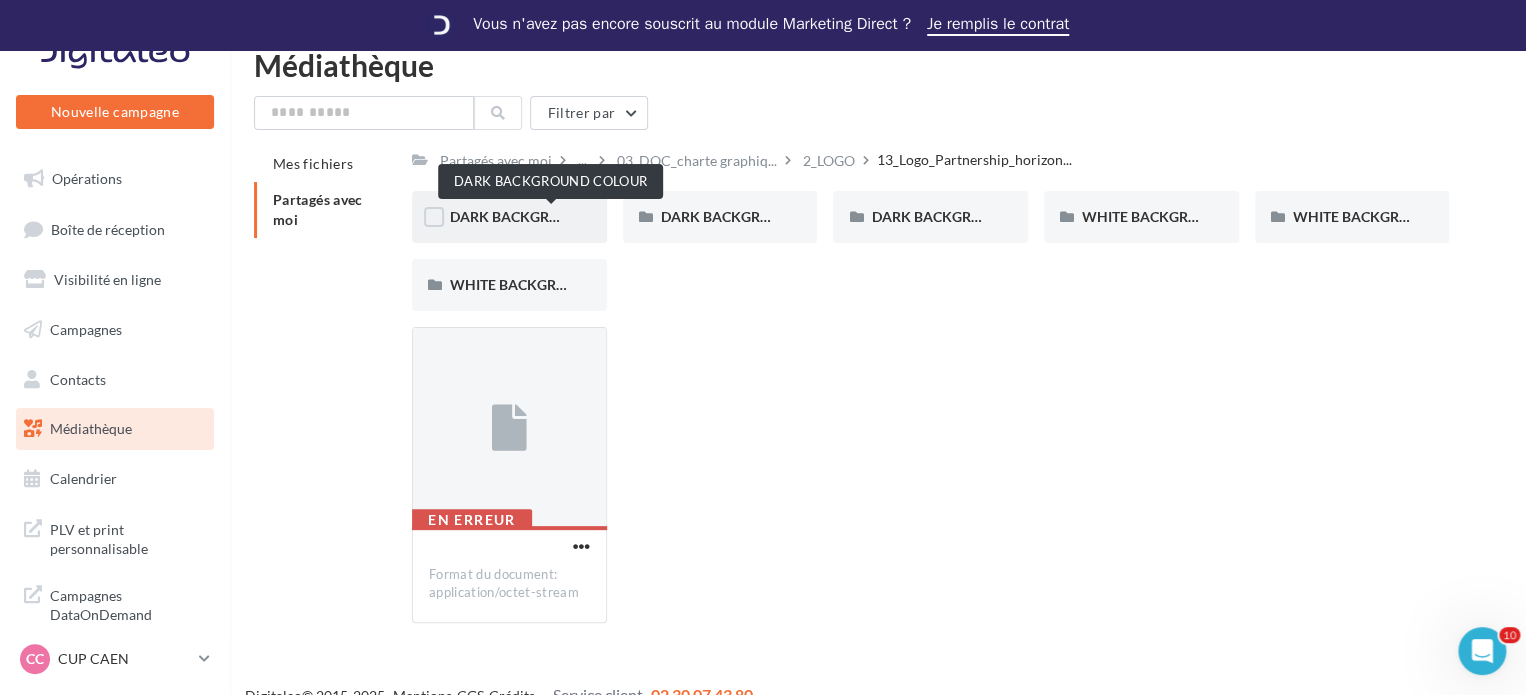 click on "DARK BACKGROUND COLOUR" at bounding box center (550, 216) 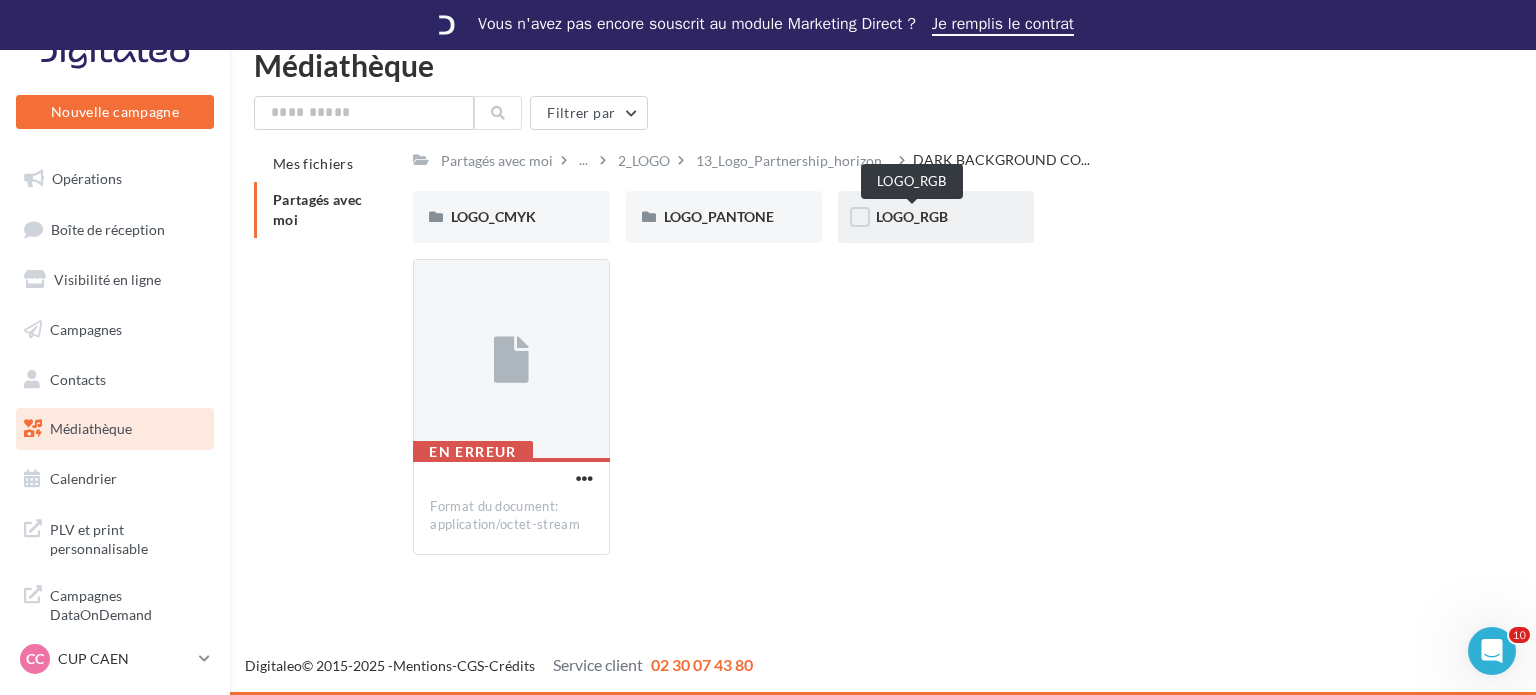 click on "LOGO_RGB" at bounding box center [912, 216] 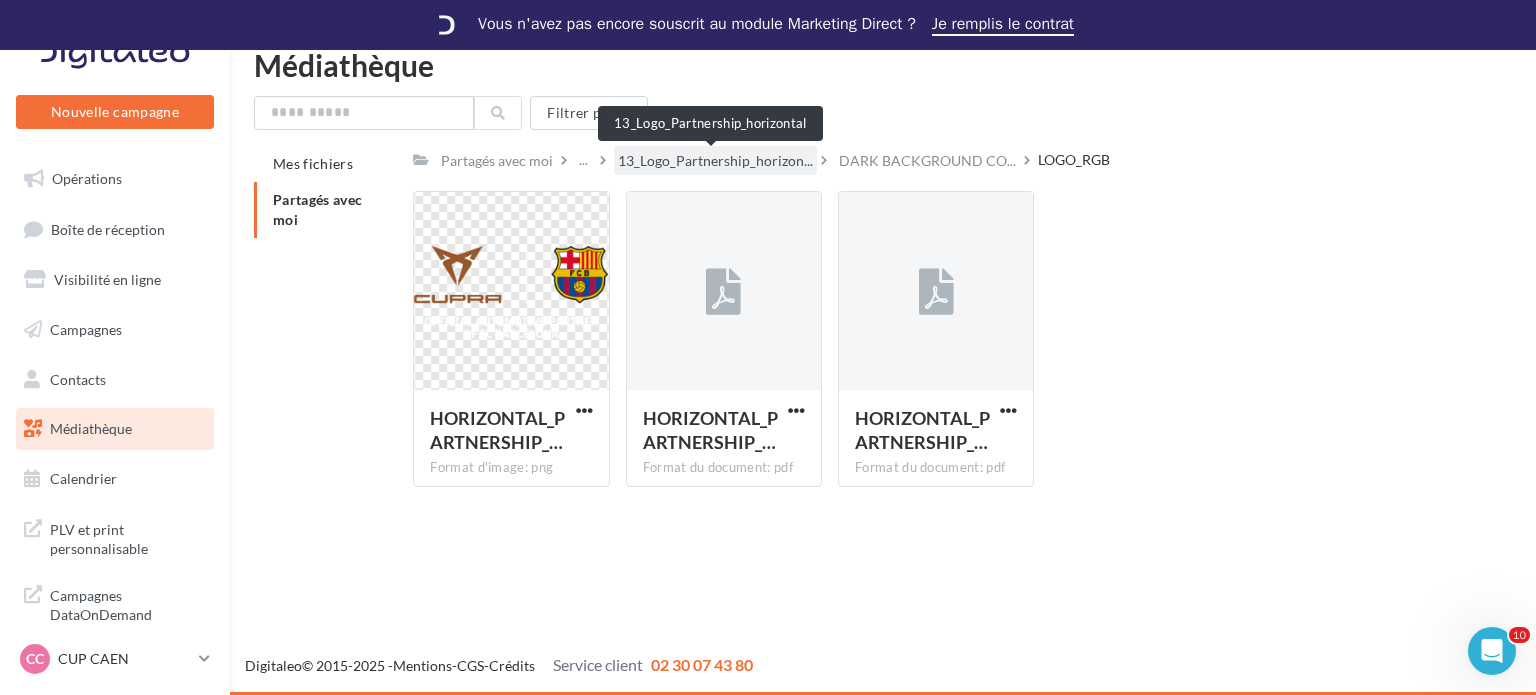 click on "13_Logo_Partnership_horizon..." at bounding box center (715, 161) 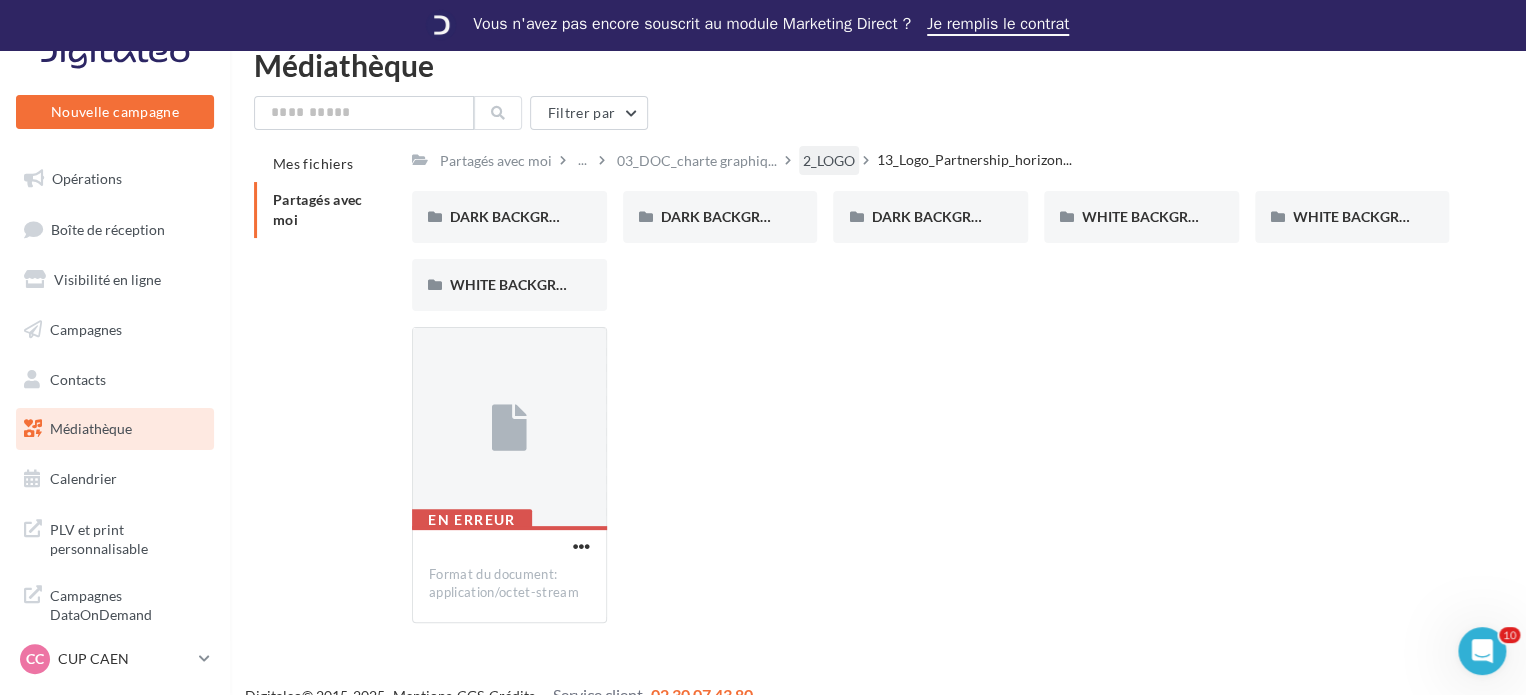 click on "2_LOGO" at bounding box center (496, 161) 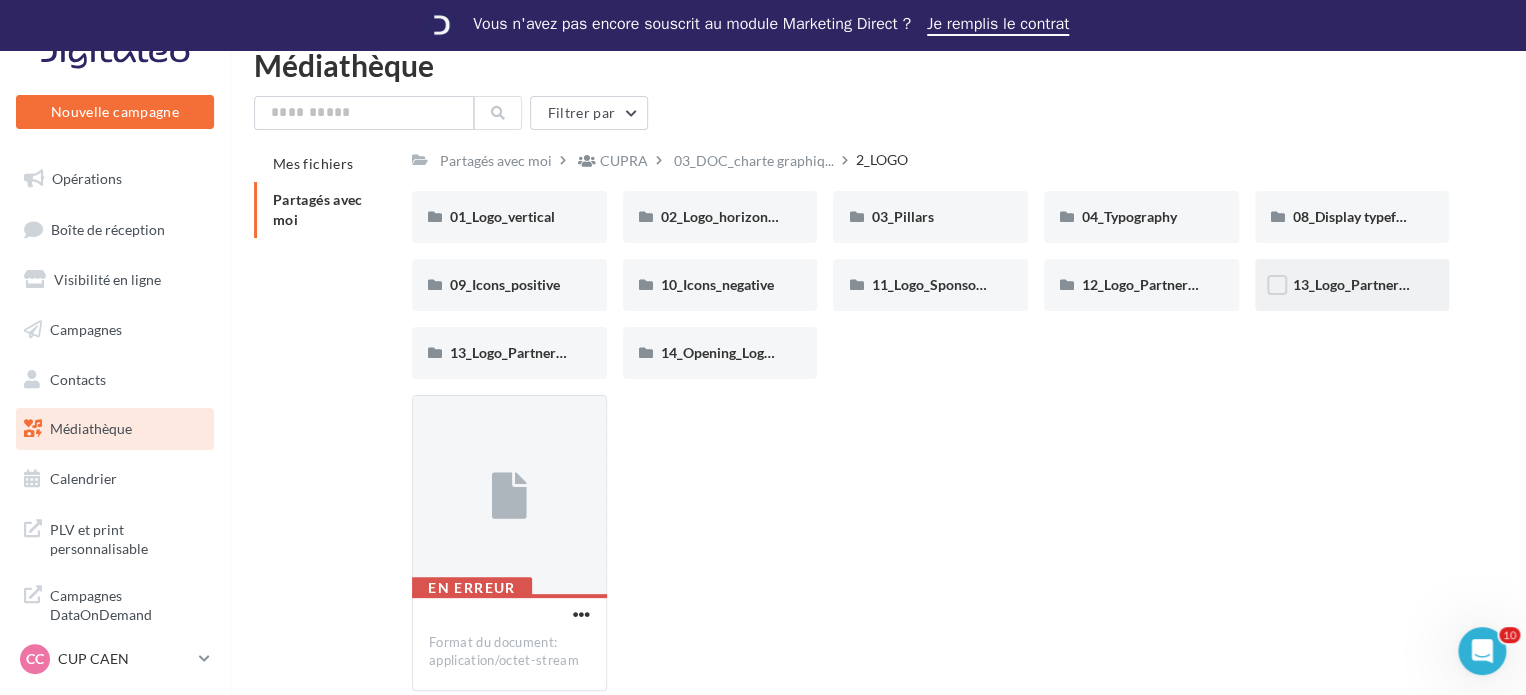 click on "13_Logo_Partnership_flag" at bounding box center (509, 217) 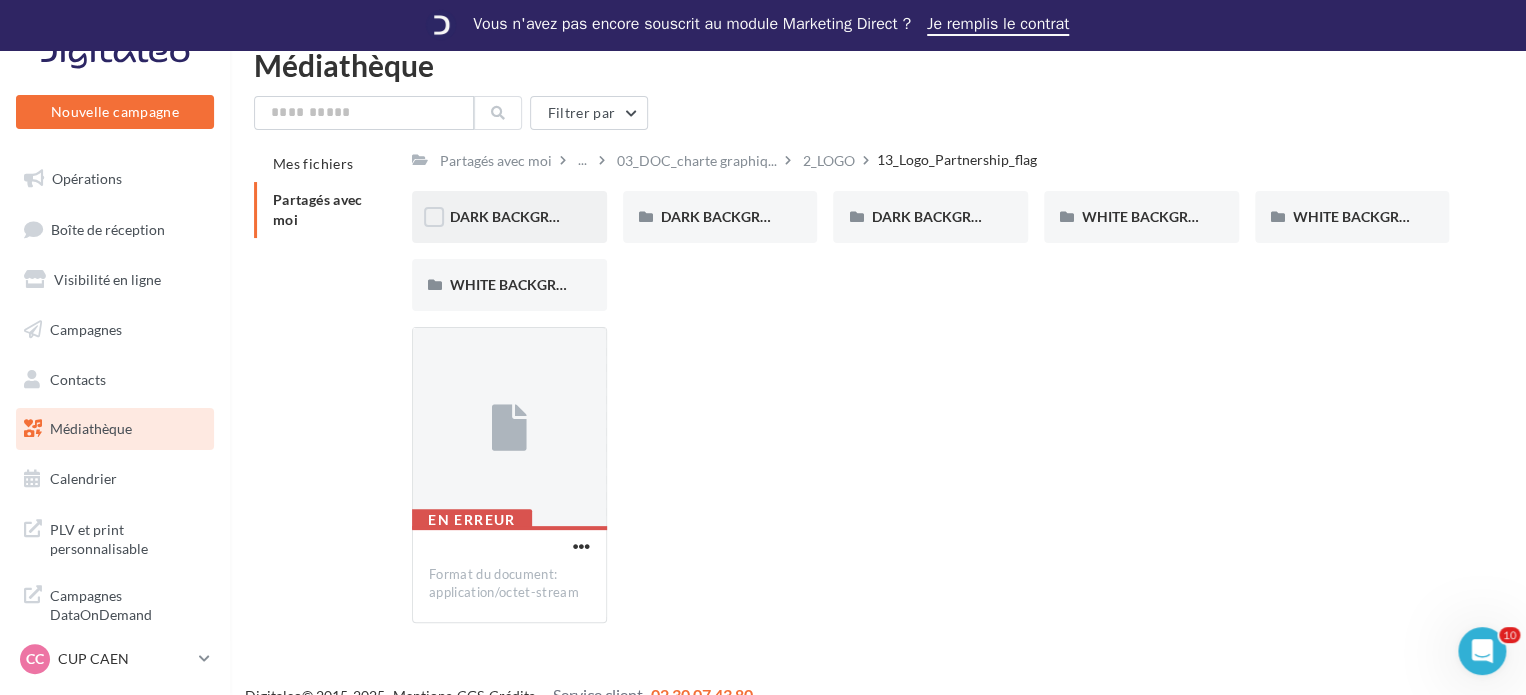 click on "DARK BACKGROUND COLOUR" at bounding box center [550, 216] 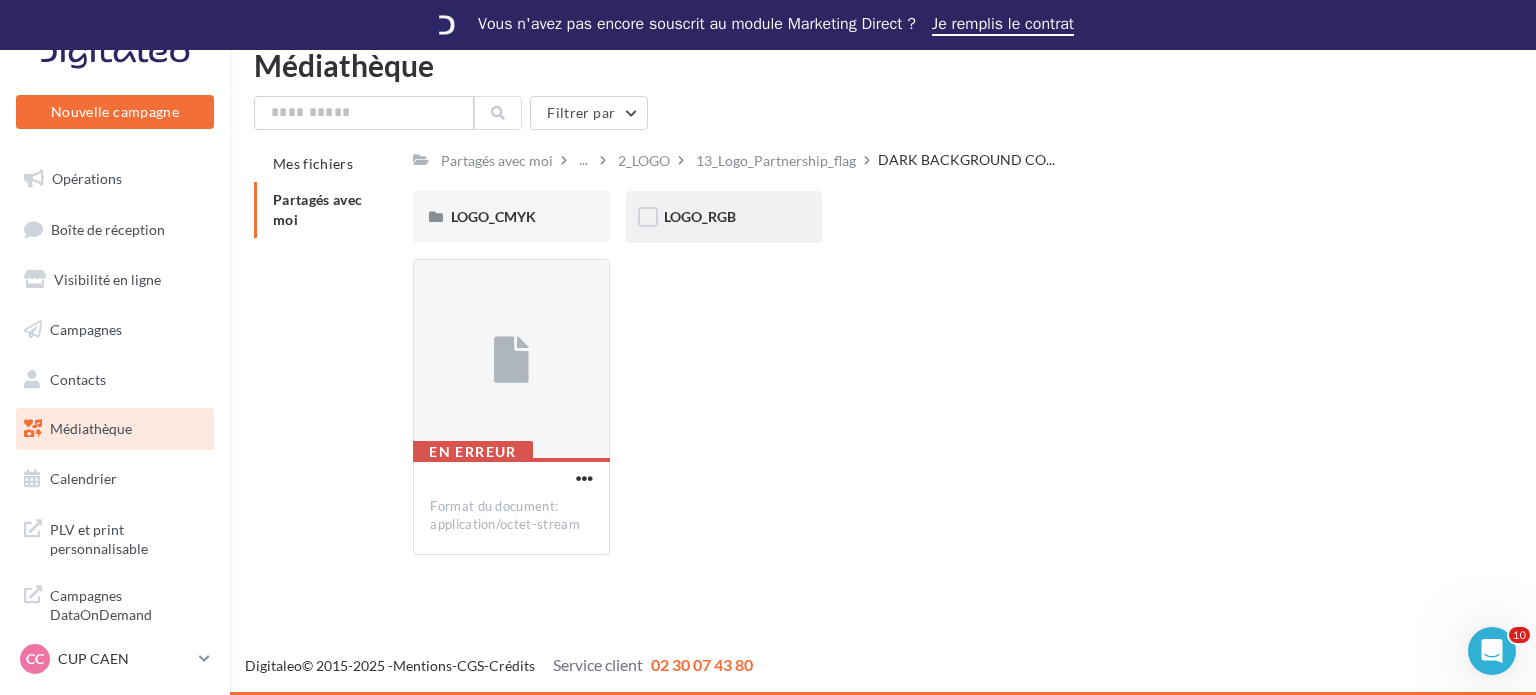 click on "LOGO_RGB" at bounding box center [700, 216] 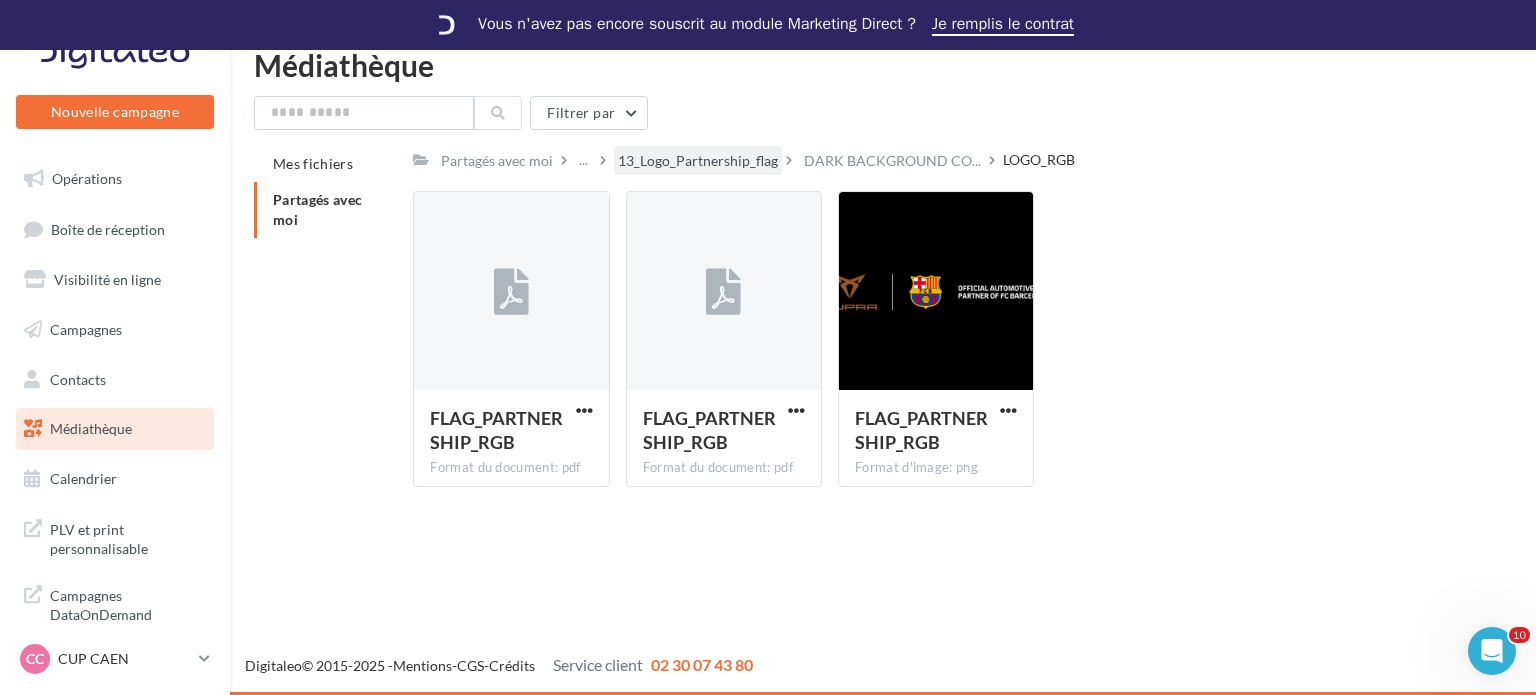 click on "13_Logo_Partnership_flag" at bounding box center [497, 161] 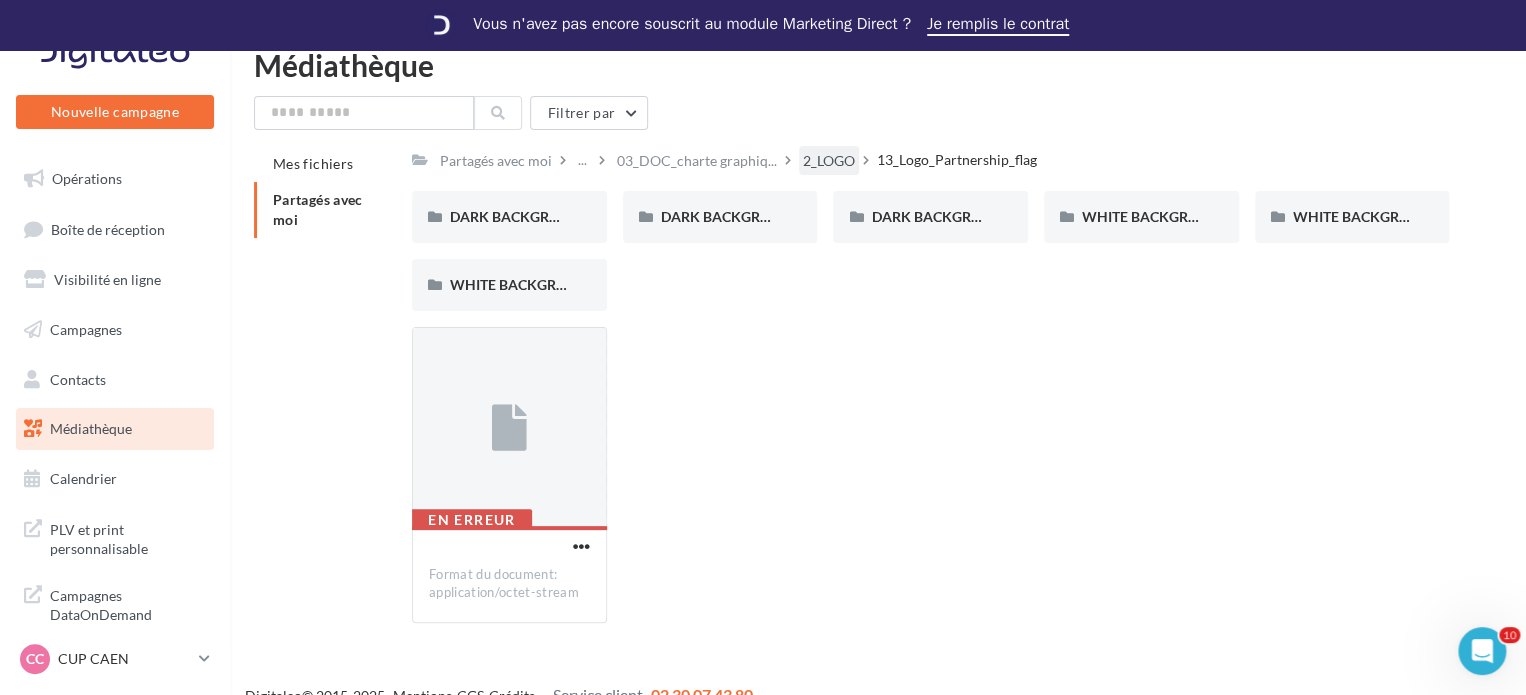 click on "2_LOGO" at bounding box center [496, 161] 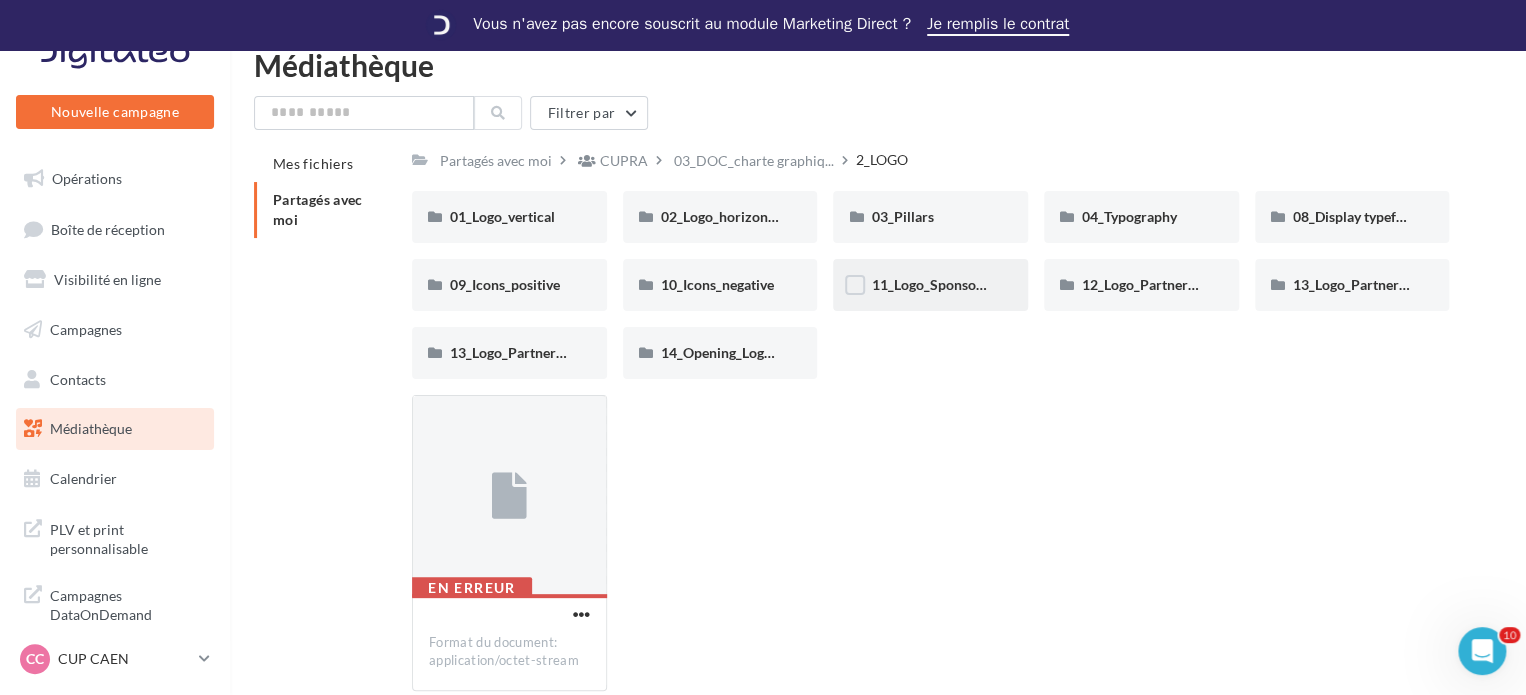 click on "11_Logo_Sponsoring" at bounding box center [509, 217] 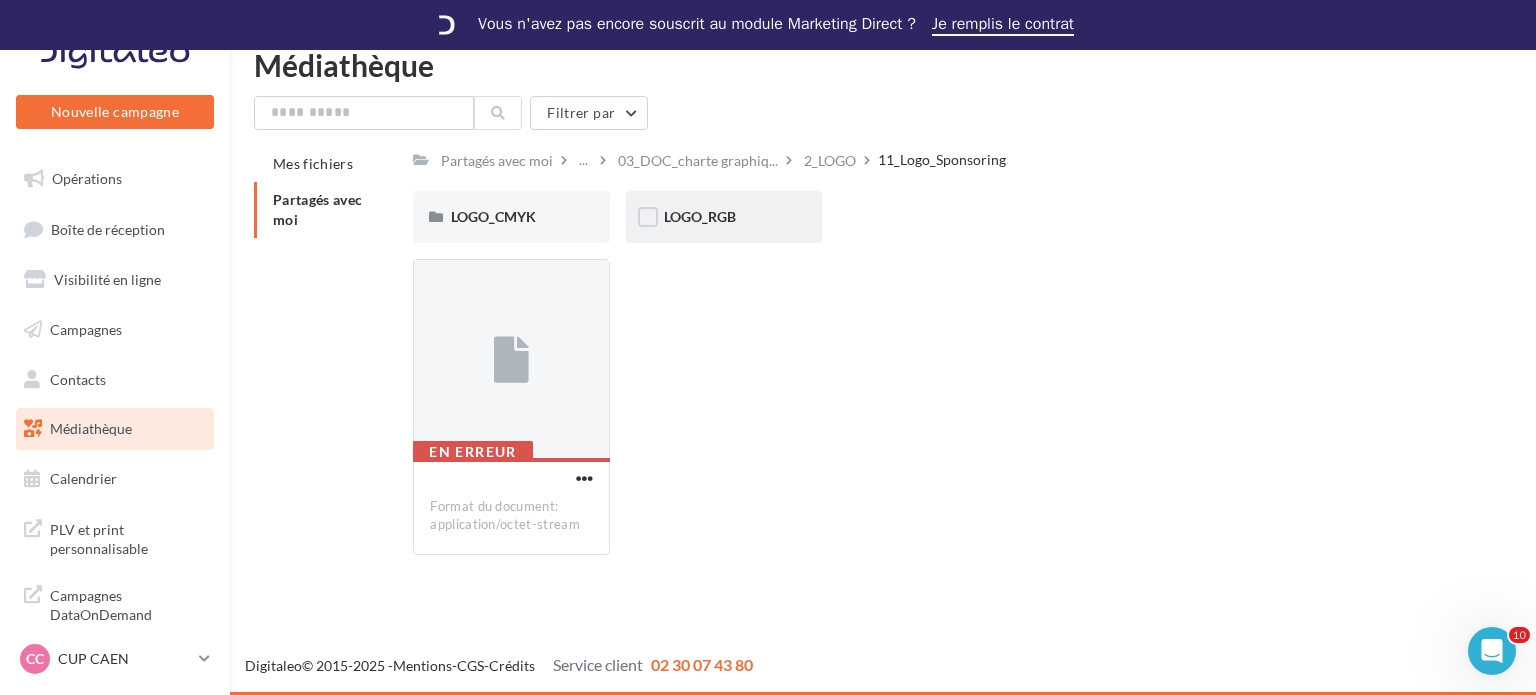 click on "LOGO_RGB" at bounding box center [511, 217] 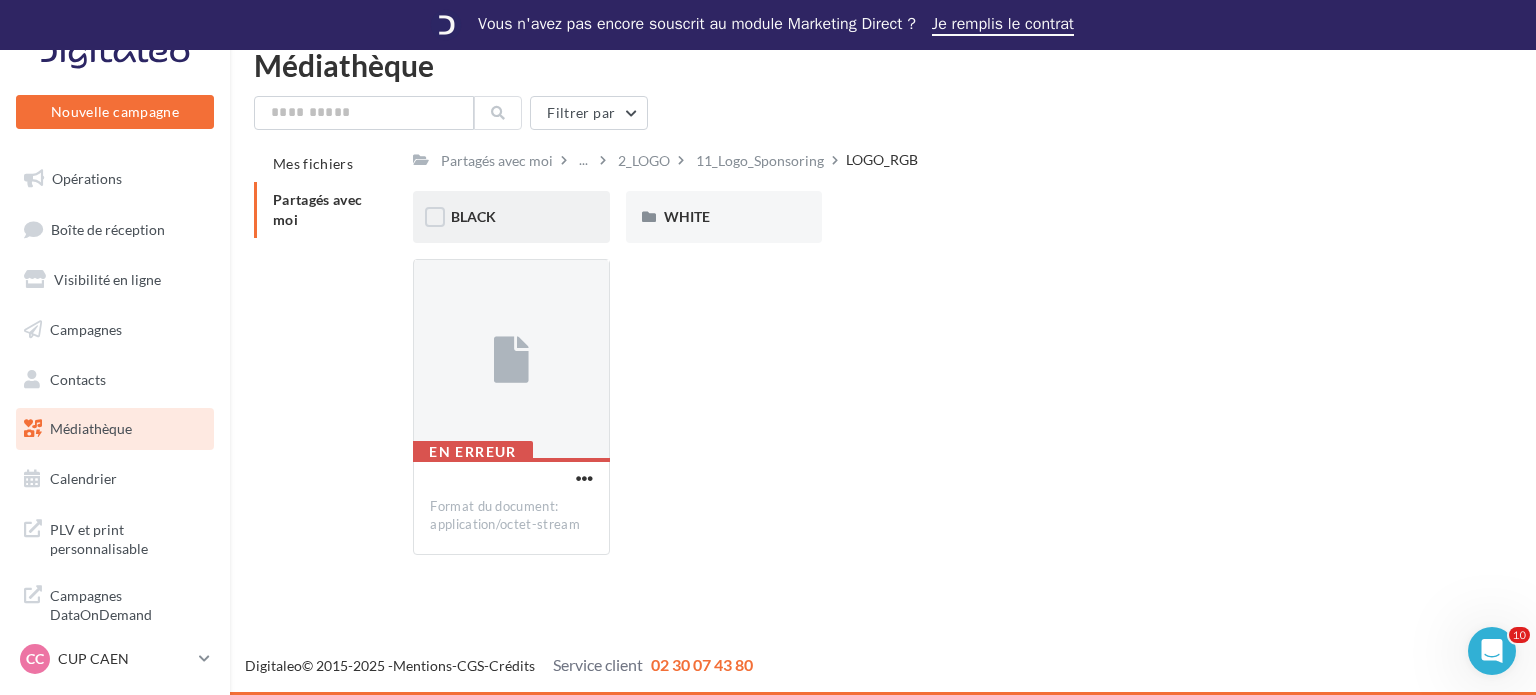 click on "BLACK" at bounding box center (511, 217) 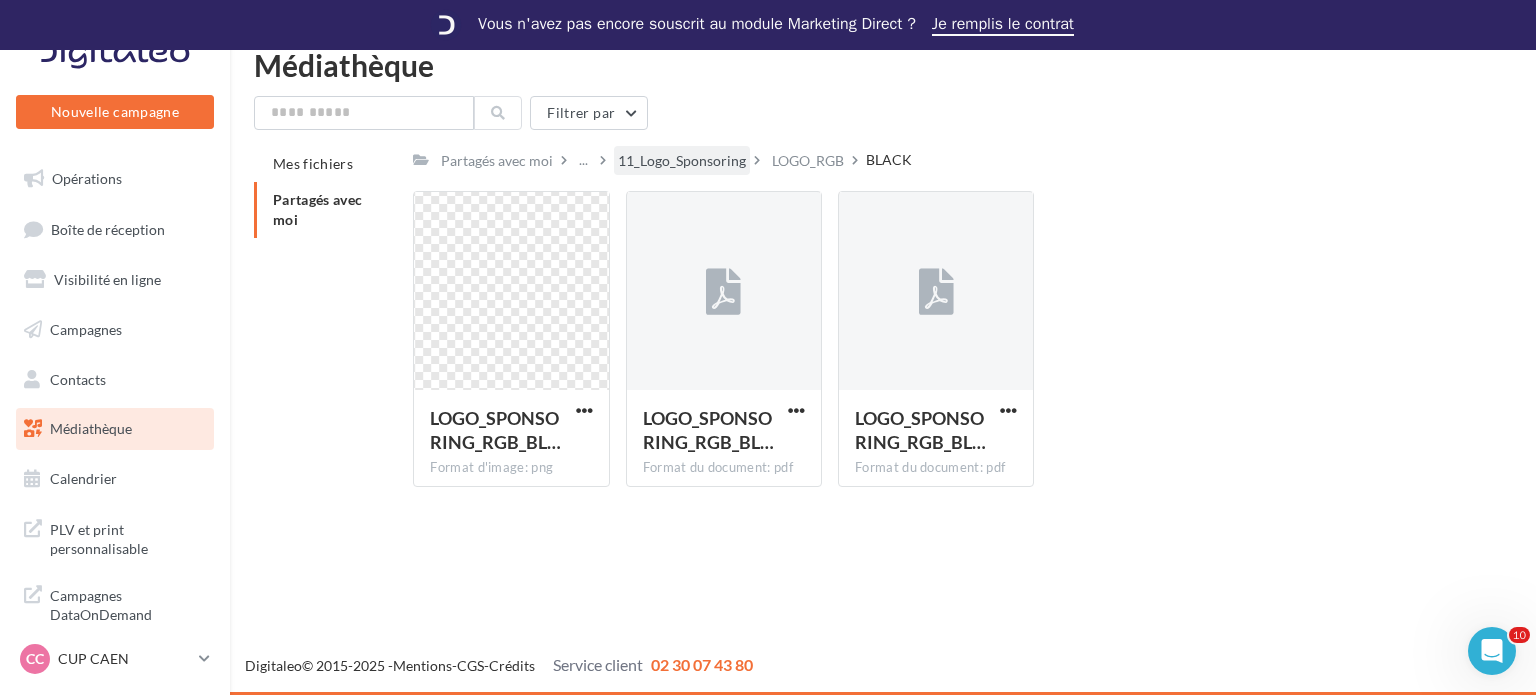 click on "11_Logo_Sponsoring" at bounding box center [497, 161] 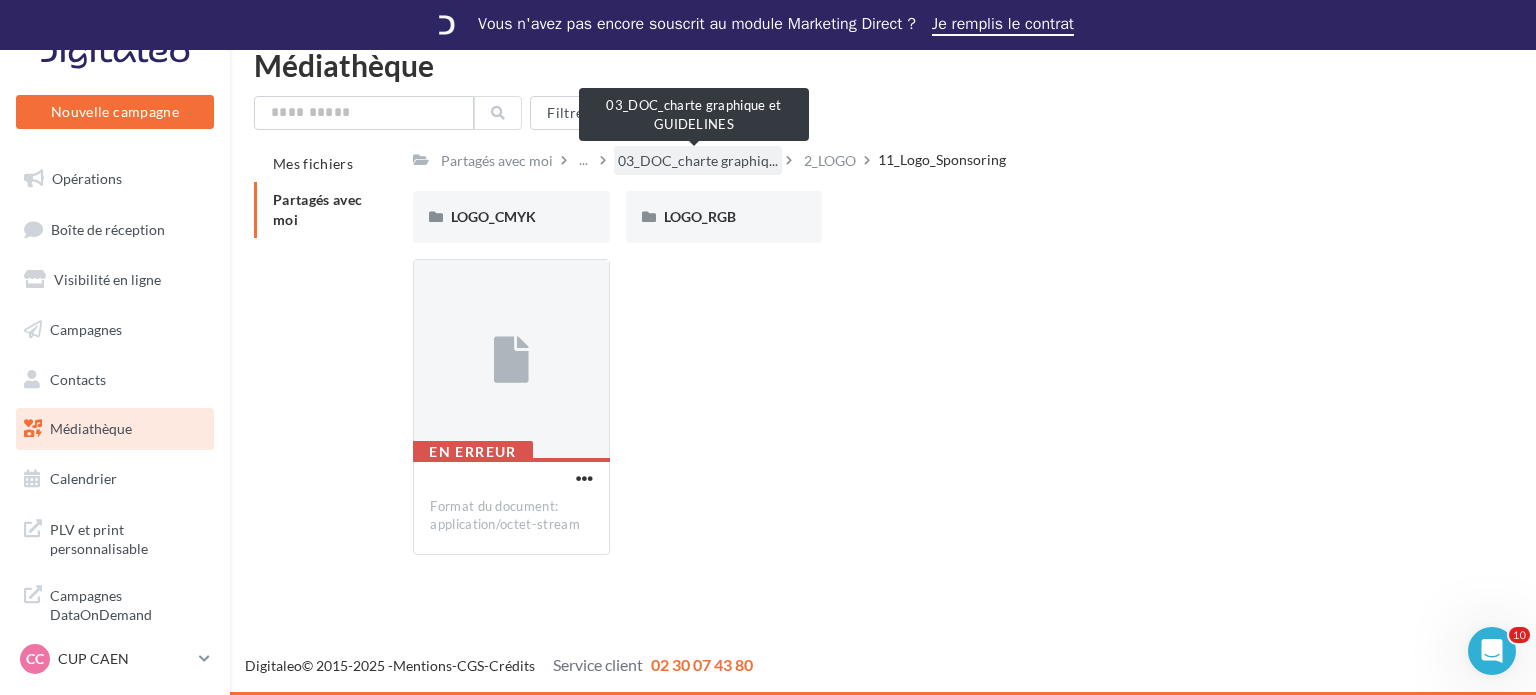 click on "03_DOC_charte graphiq..." at bounding box center [698, 161] 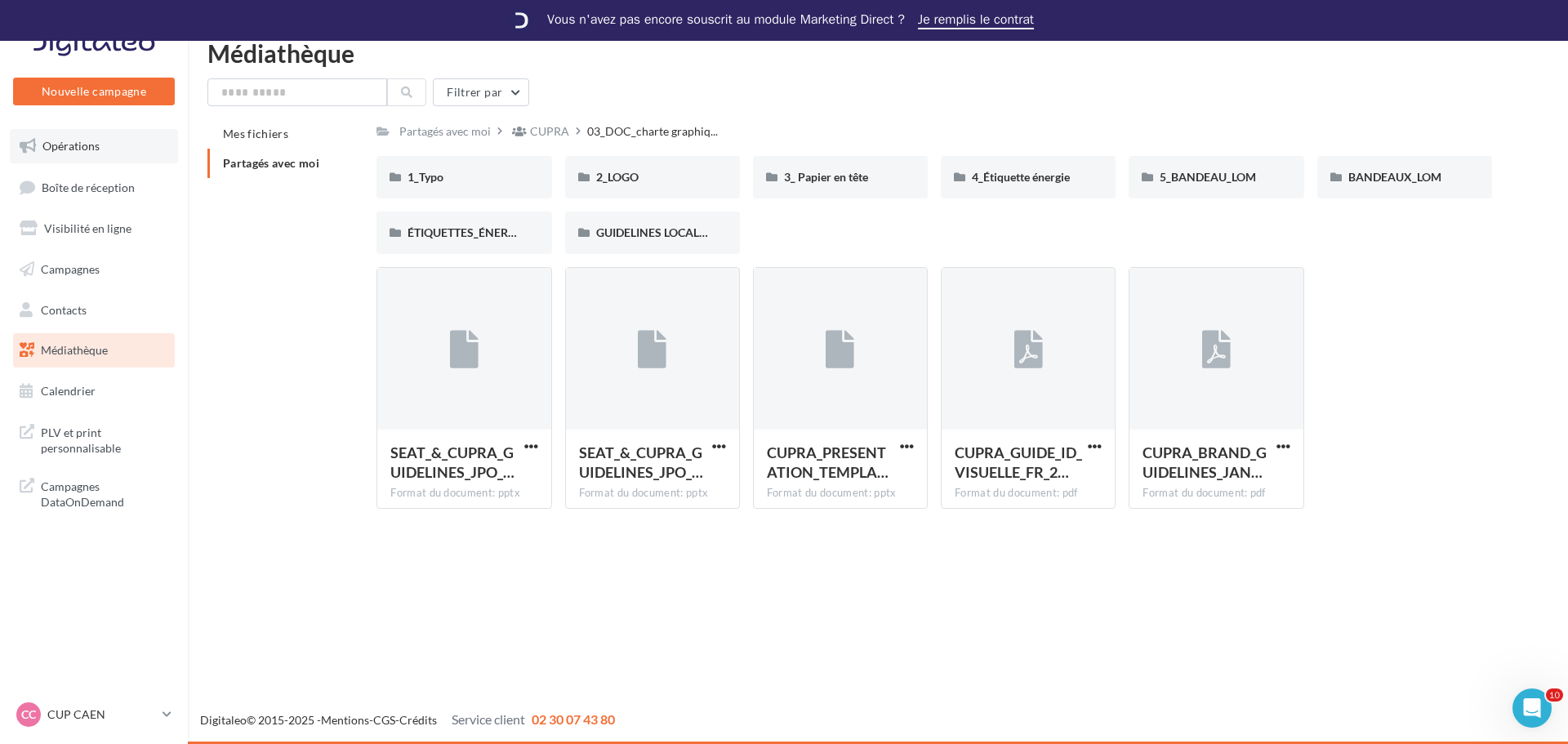 click on "Opérations" at bounding box center (94, 146) 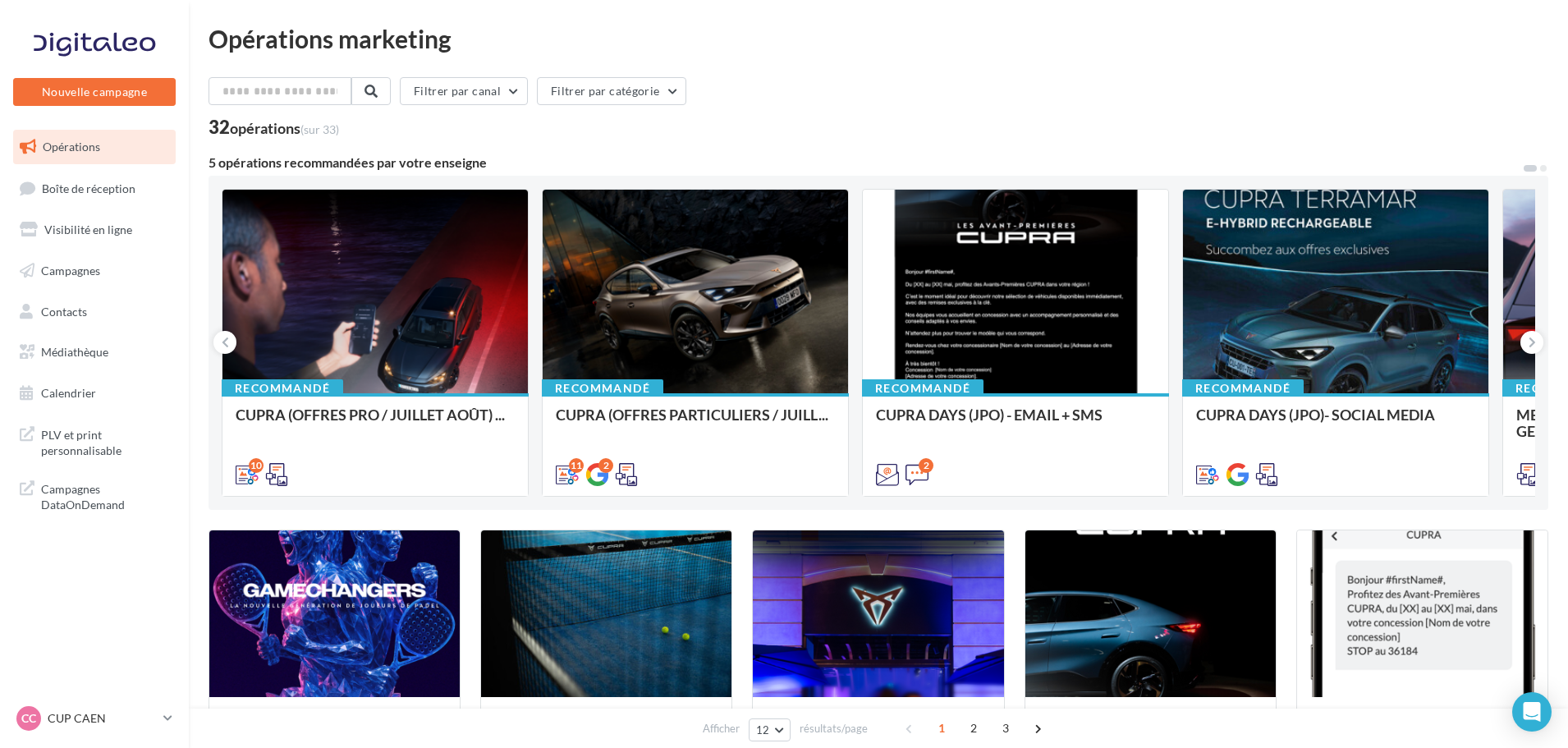 scroll, scrollTop: 0, scrollLeft: 0, axis: both 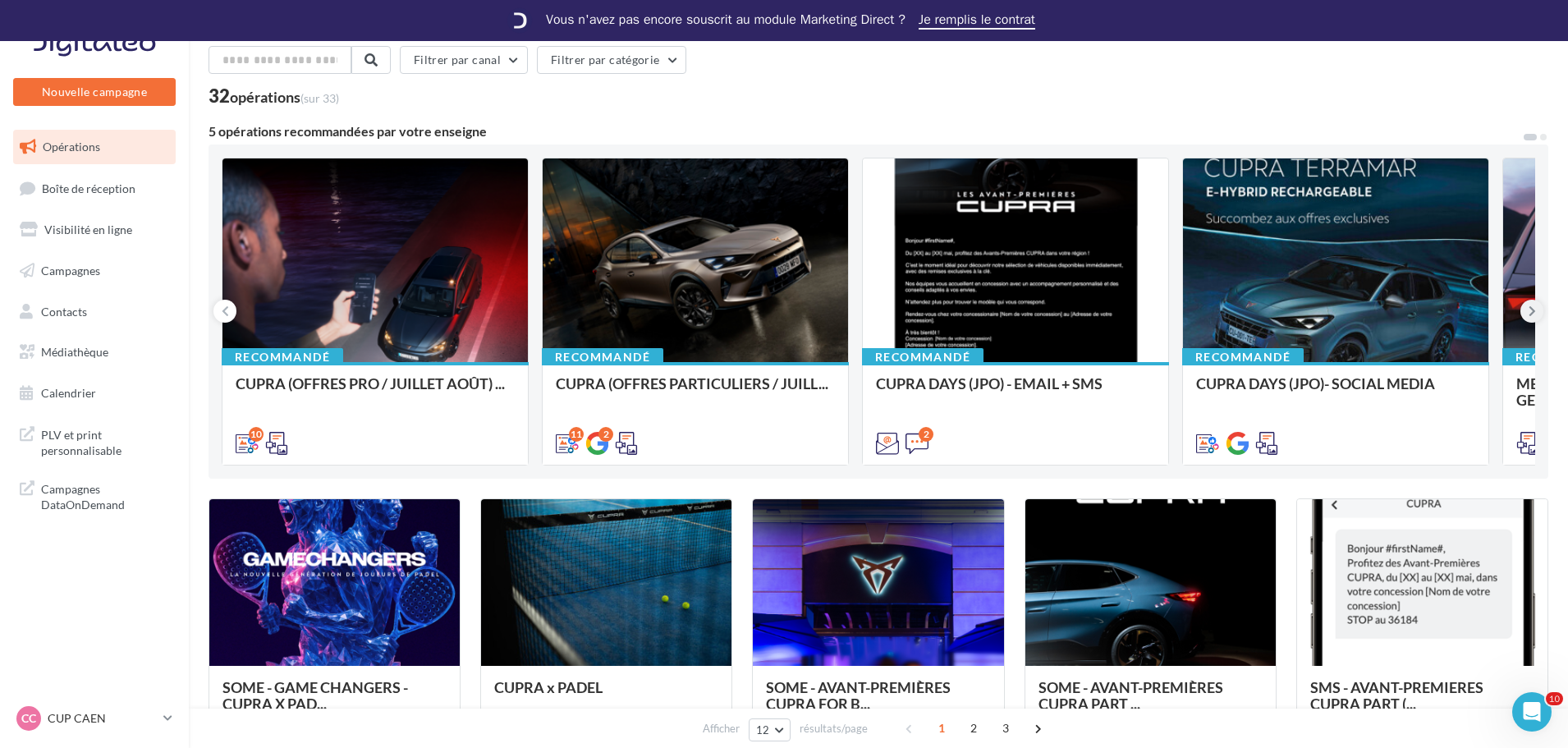 click at bounding box center [1532, 311] 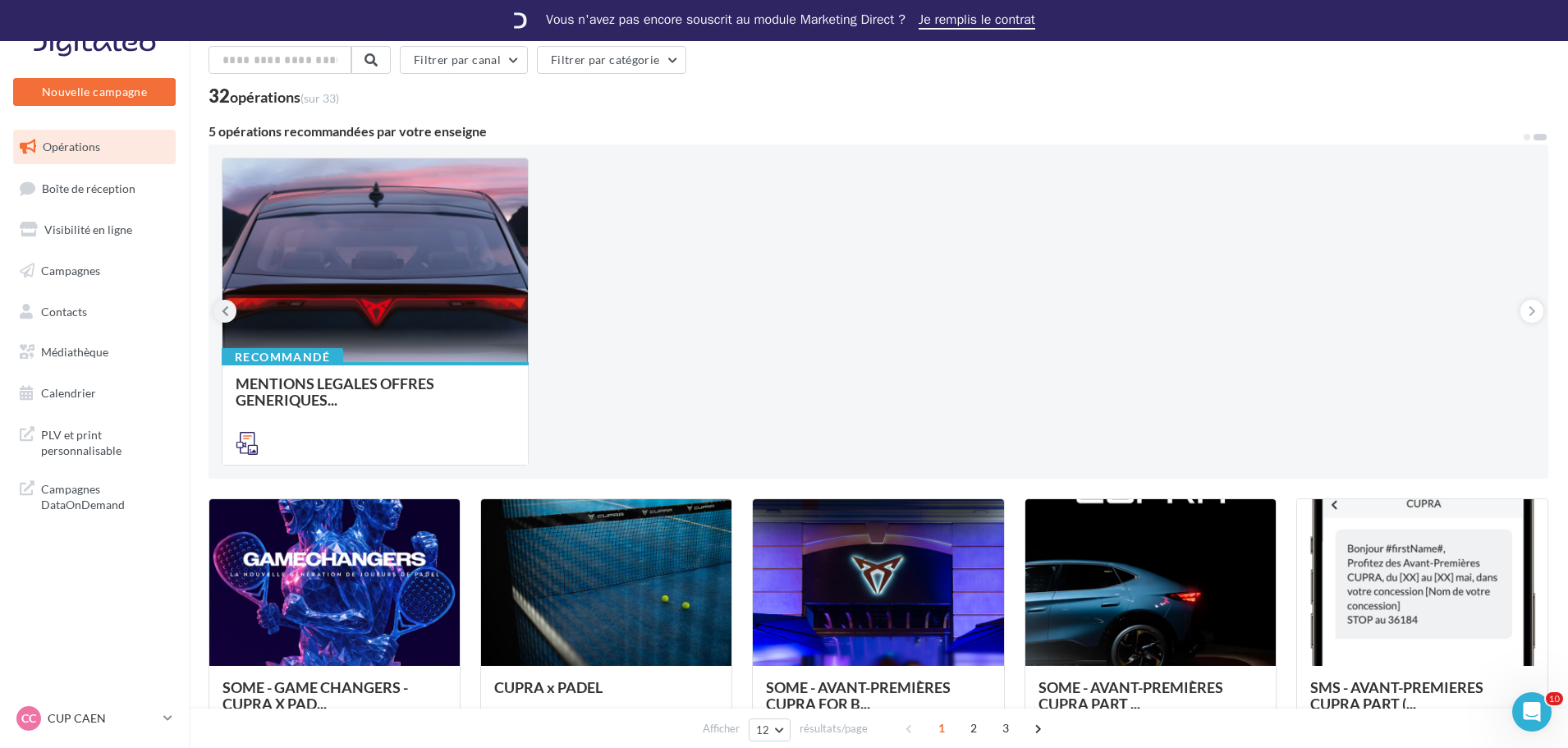 click at bounding box center (225, 311) 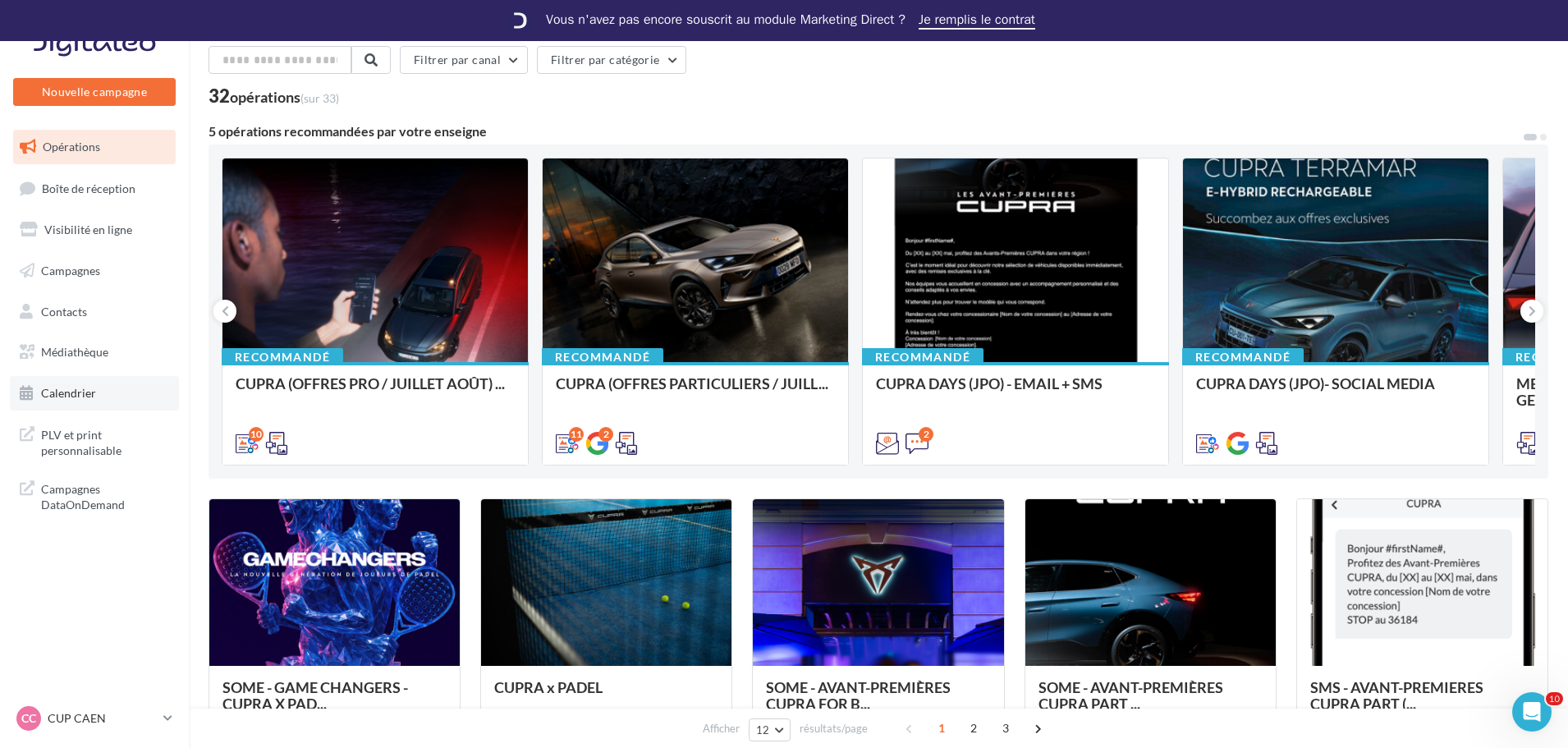 click on "Calendrier" at bounding box center (94, 393) 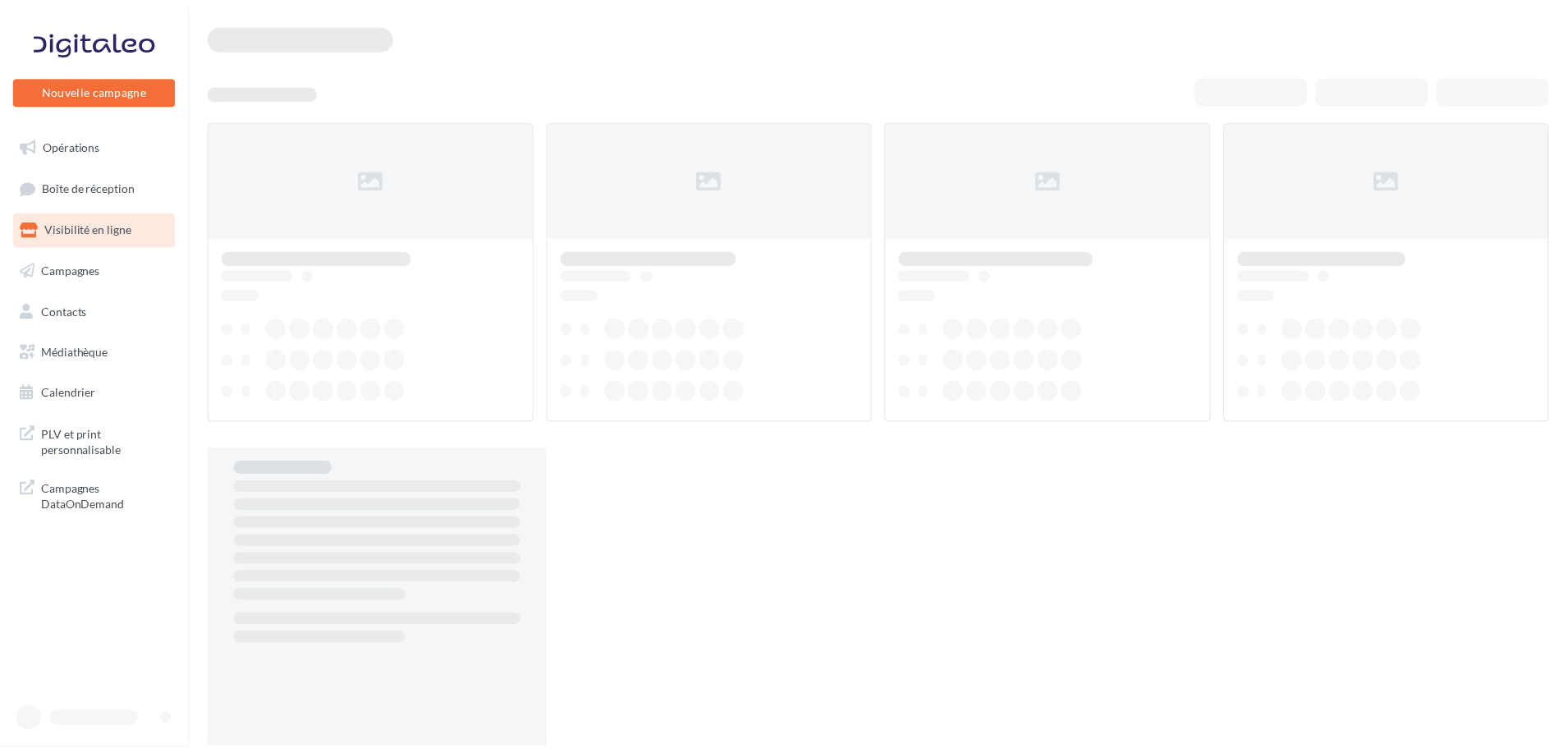 scroll, scrollTop: 0, scrollLeft: 0, axis: both 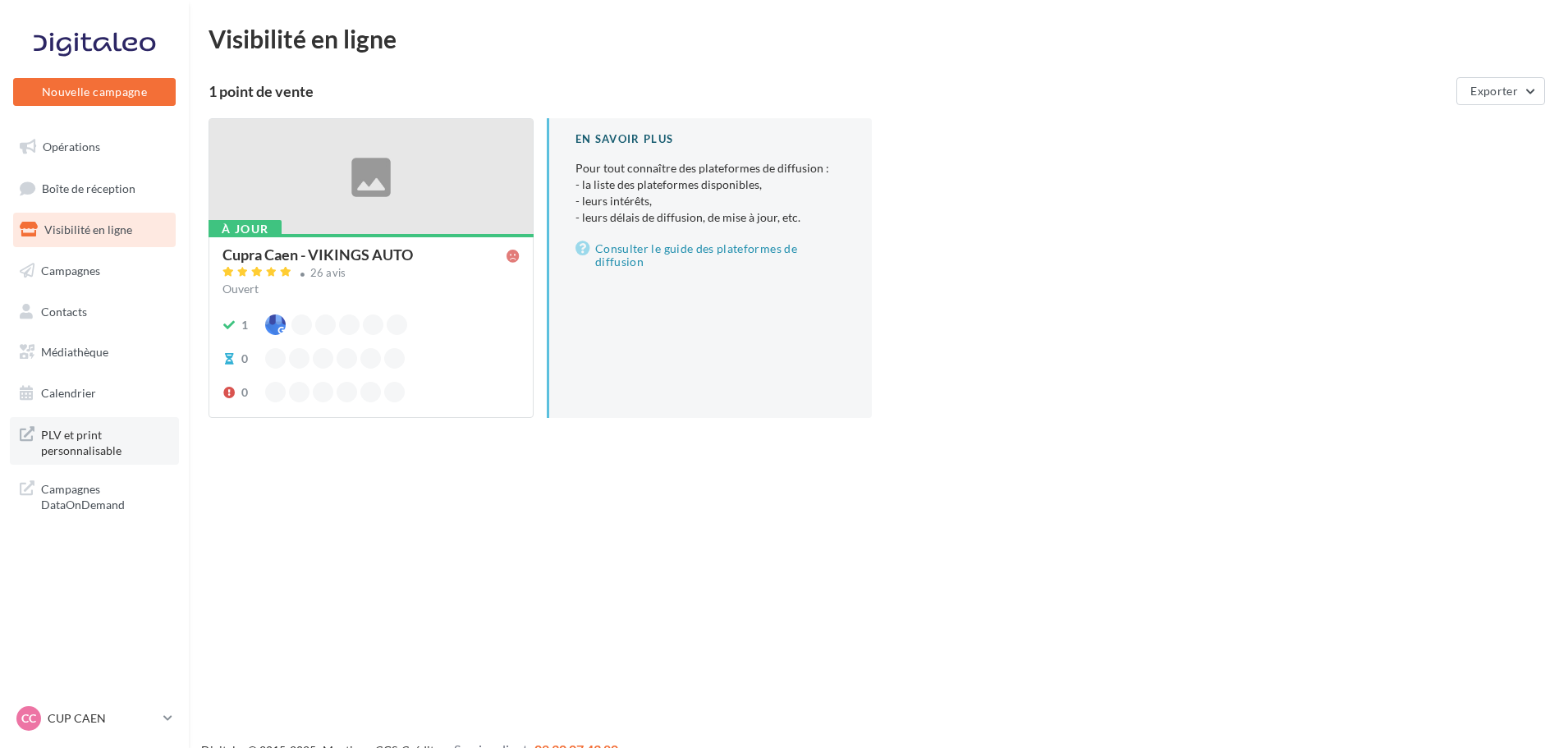 click on "PLV et print personnalisable" at bounding box center (105, 441) 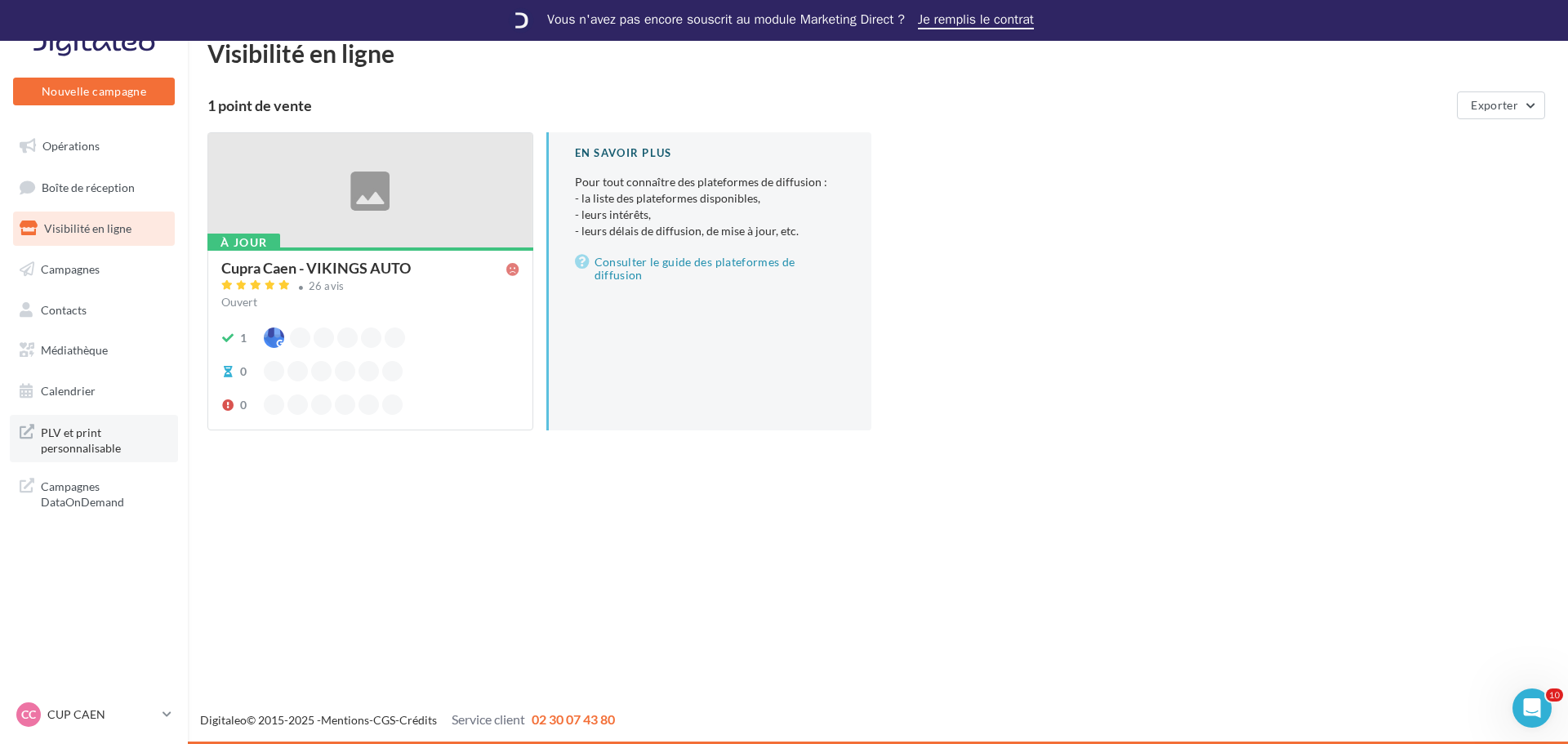 scroll, scrollTop: 0, scrollLeft: 0, axis: both 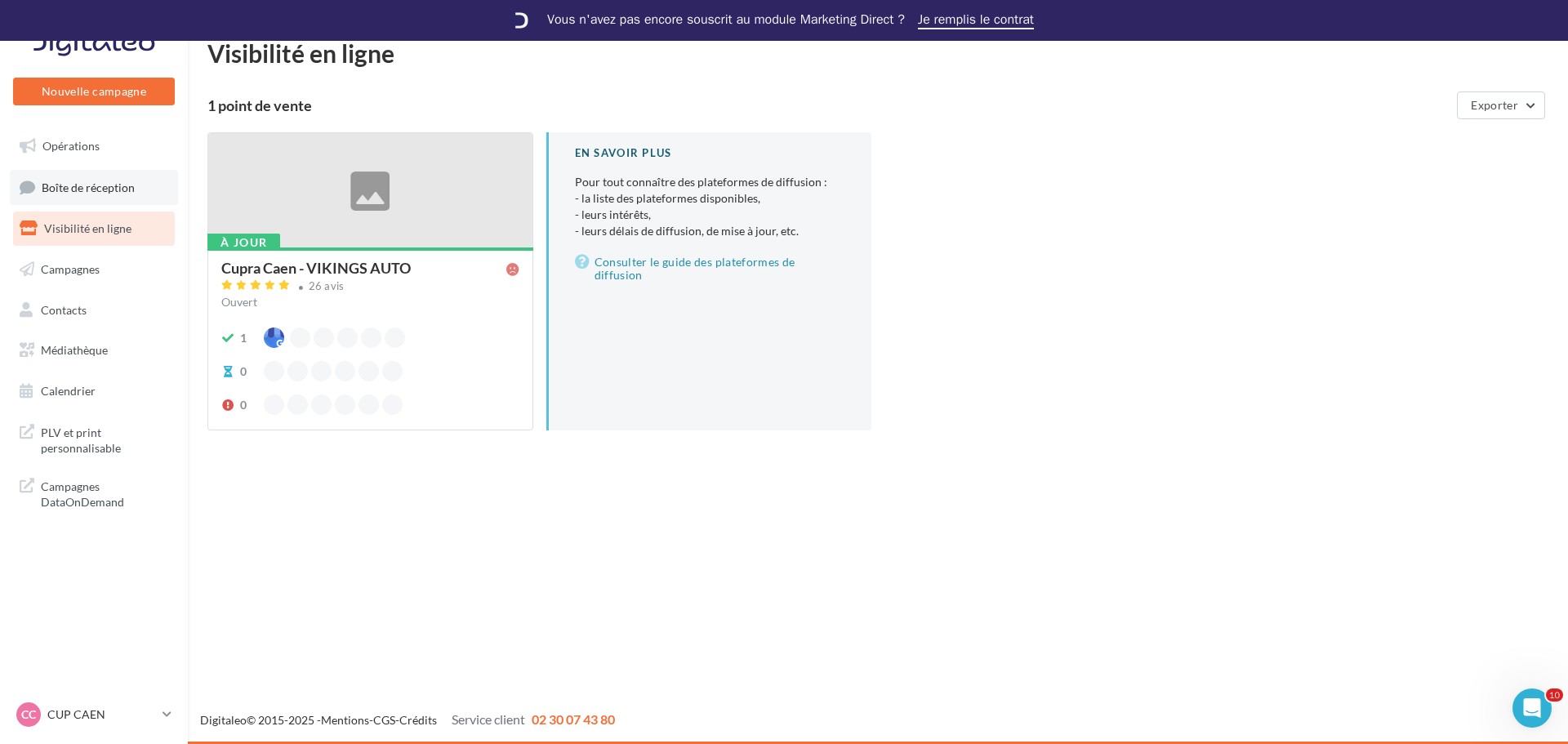 click on "Boîte de réception" at bounding box center [88, 186] 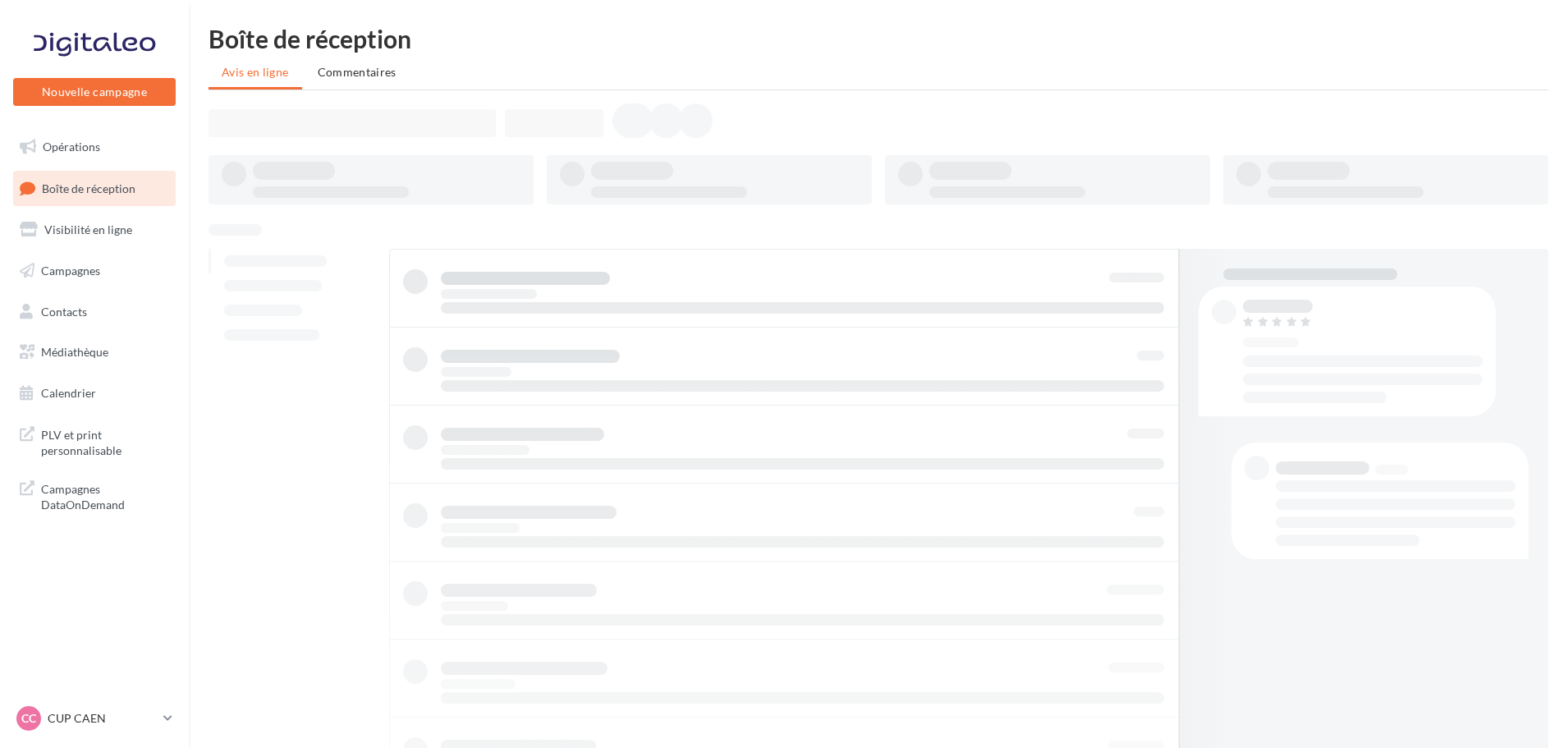 scroll, scrollTop: 0, scrollLeft: 0, axis: both 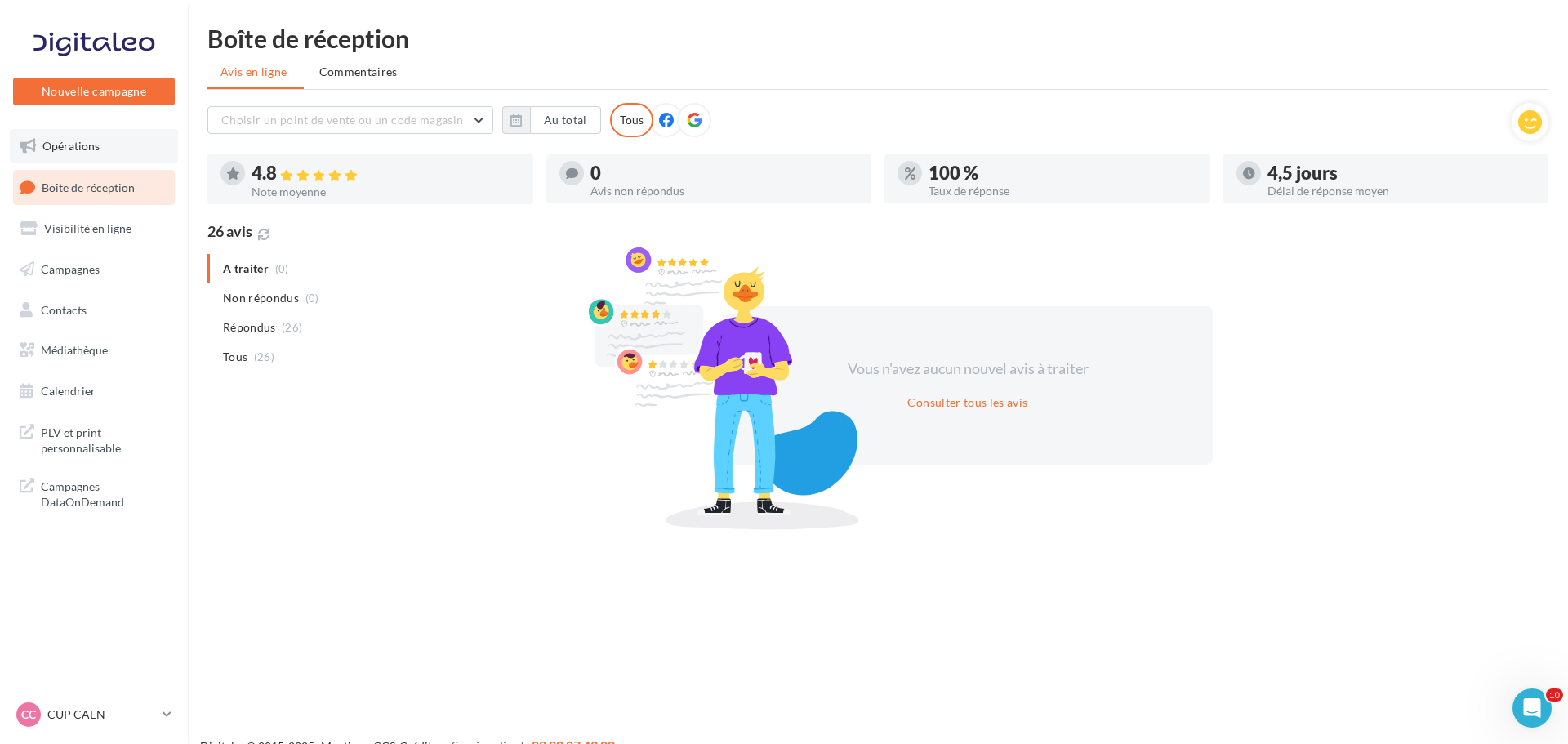 click on "Opérations" at bounding box center (94, 146) 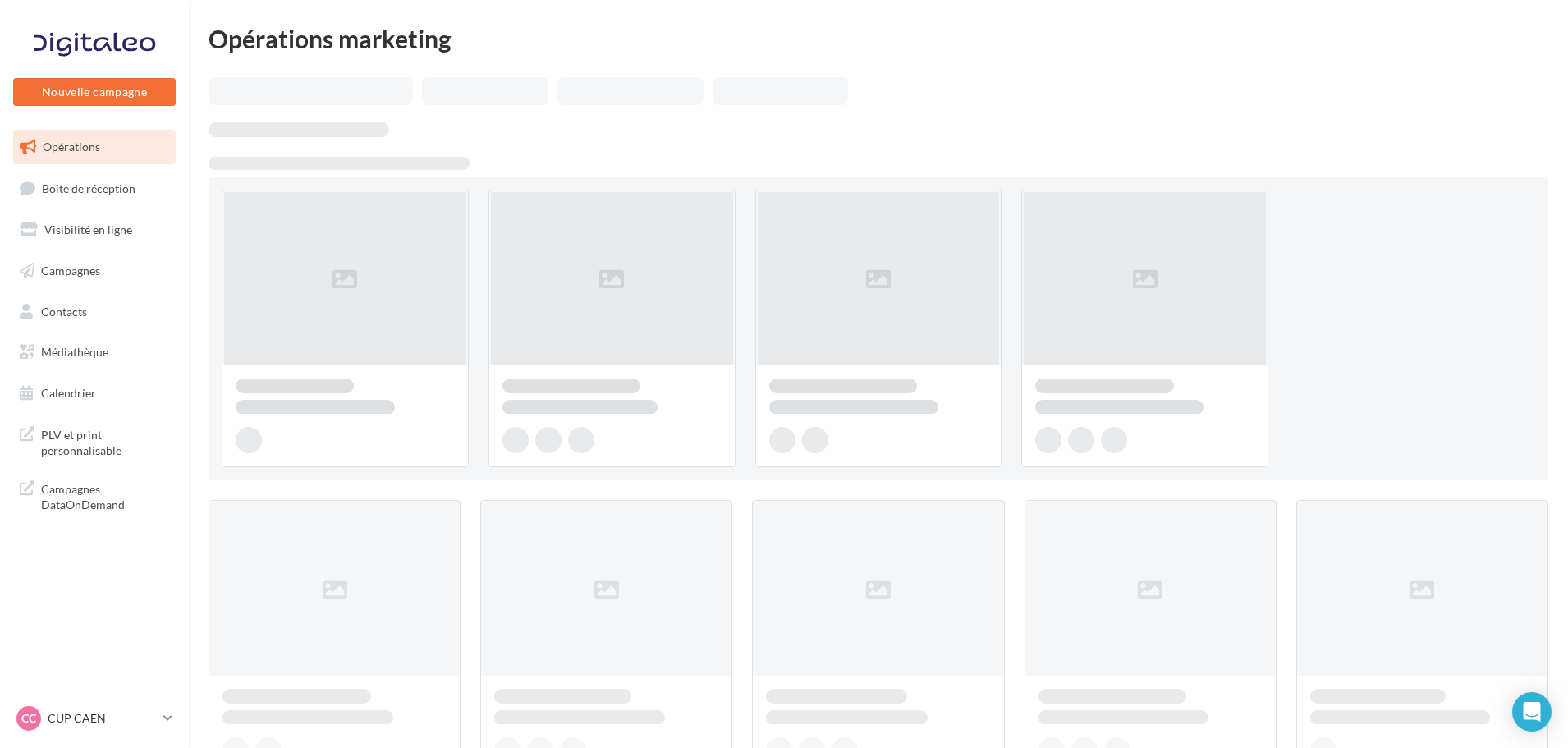 scroll, scrollTop: 0, scrollLeft: 0, axis: both 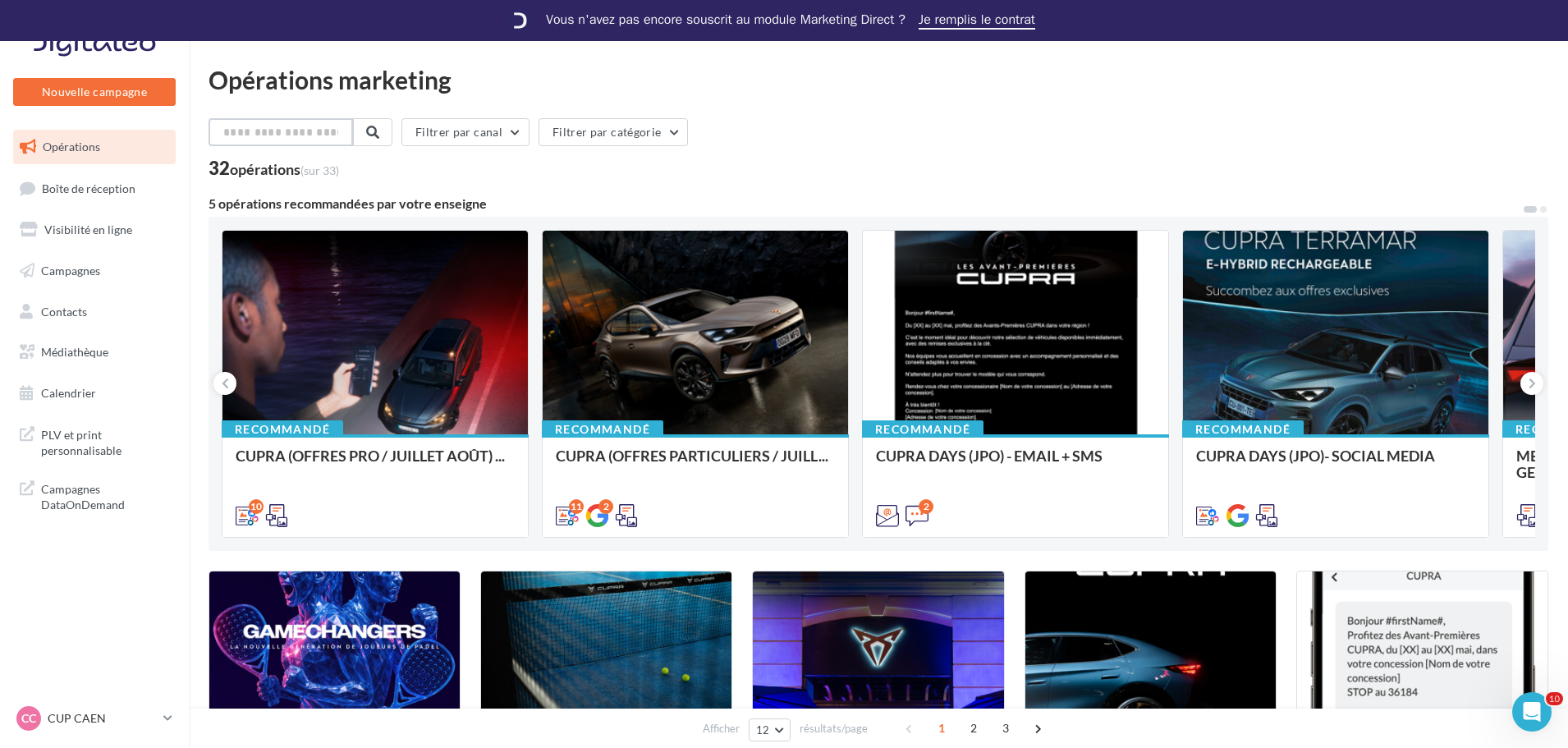 click at bounding box center [281, 132] 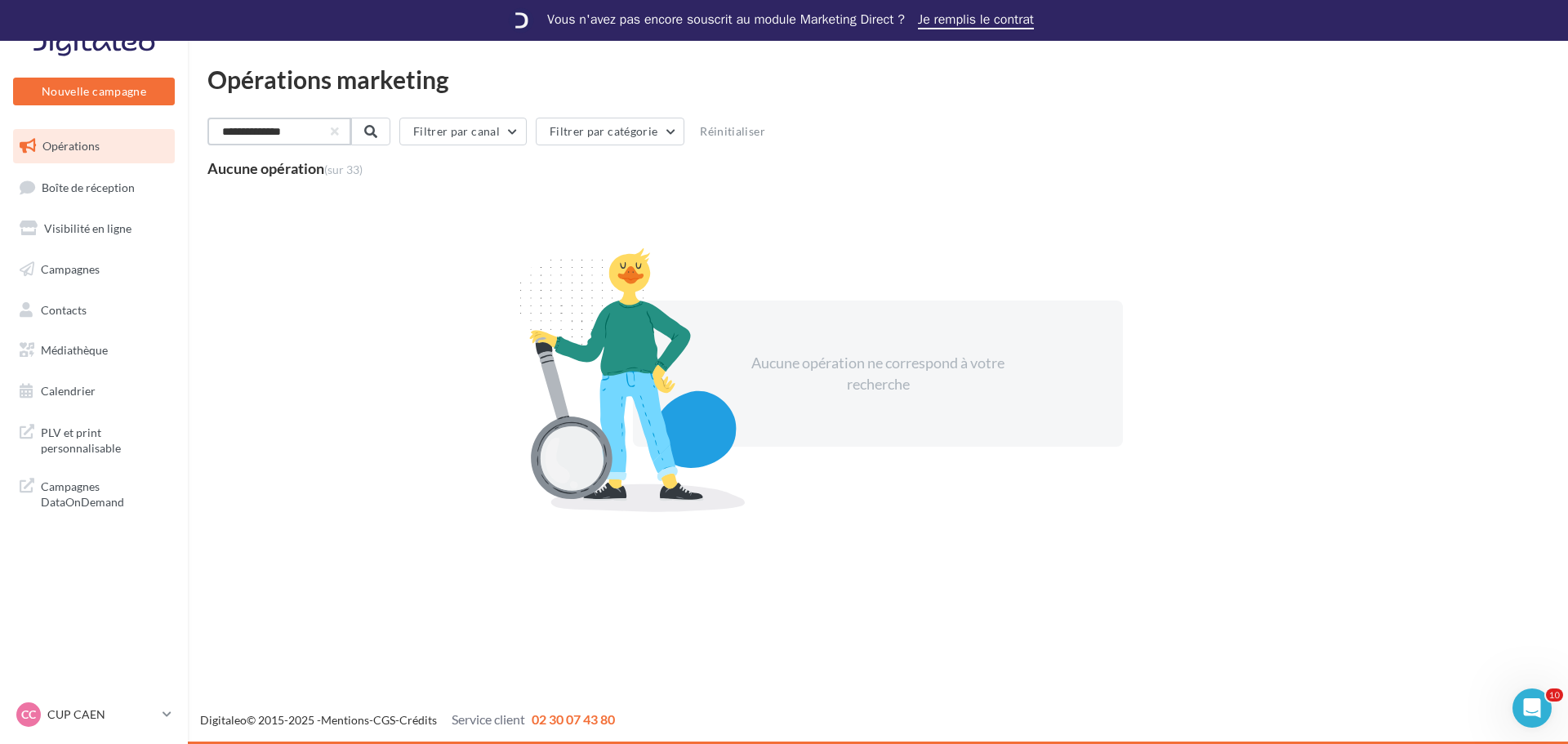 type on "**********" 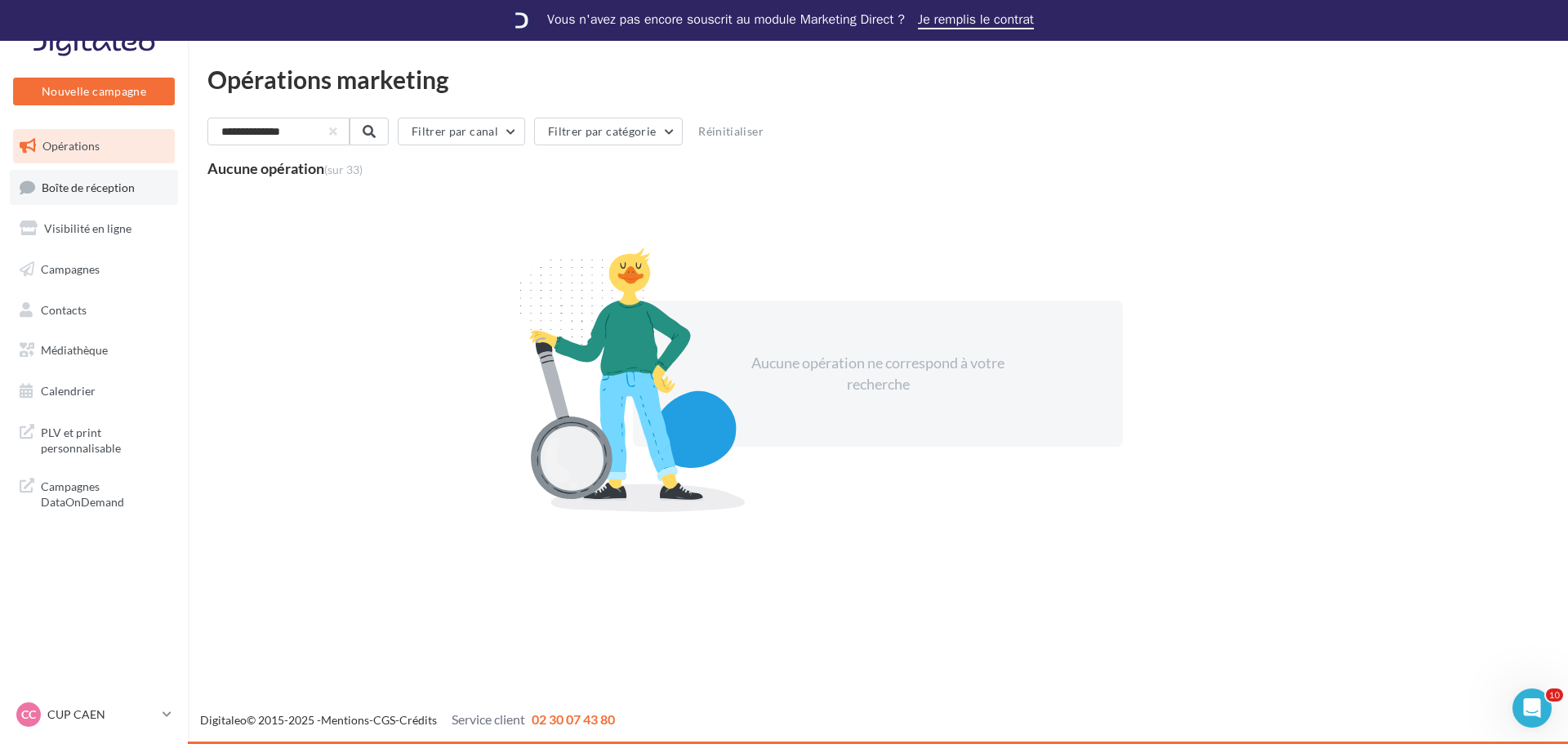 click on "Boîte de réception" at bounding box center [88, 186] 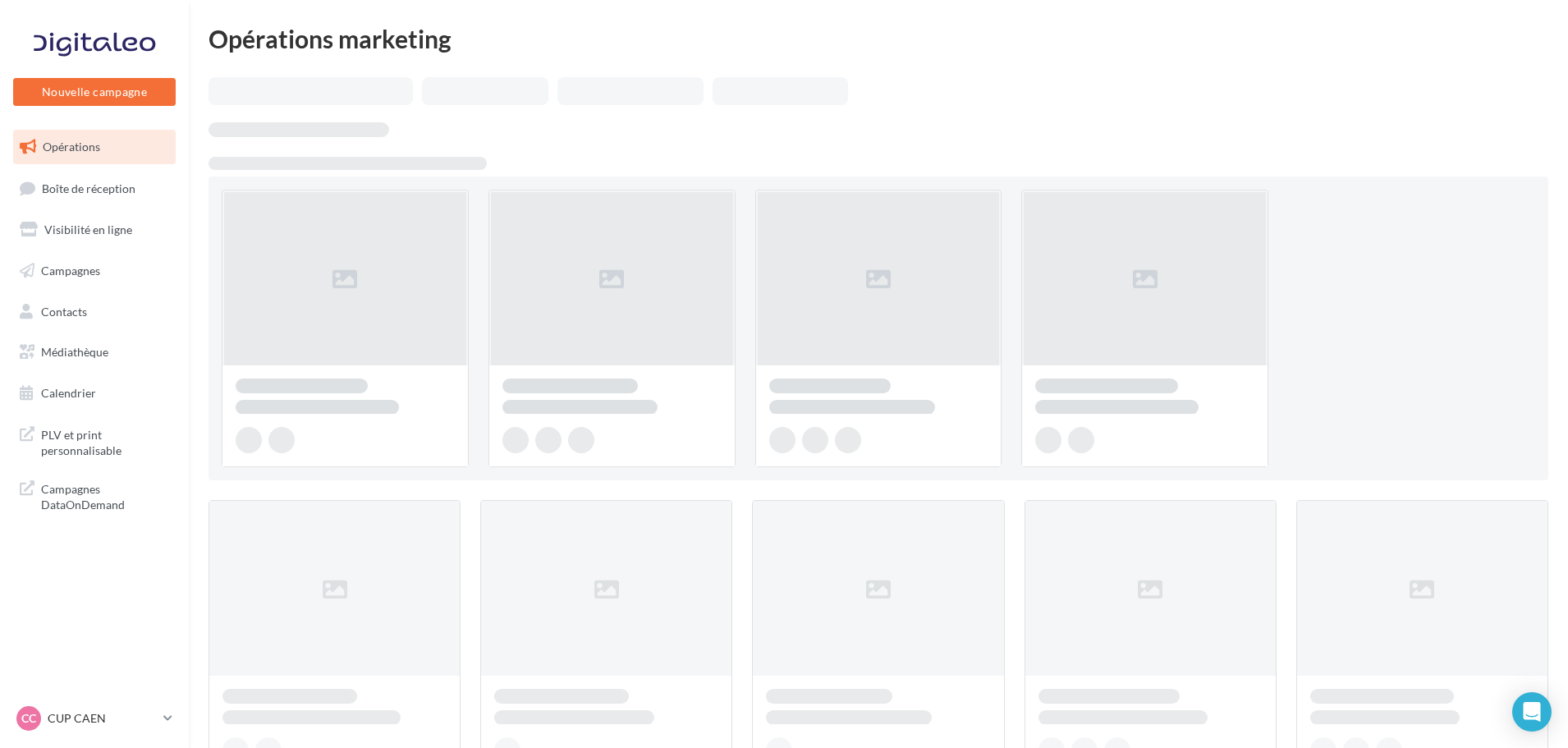 scroll, scrollTop: 0, scrollLeft: 0, axis: both 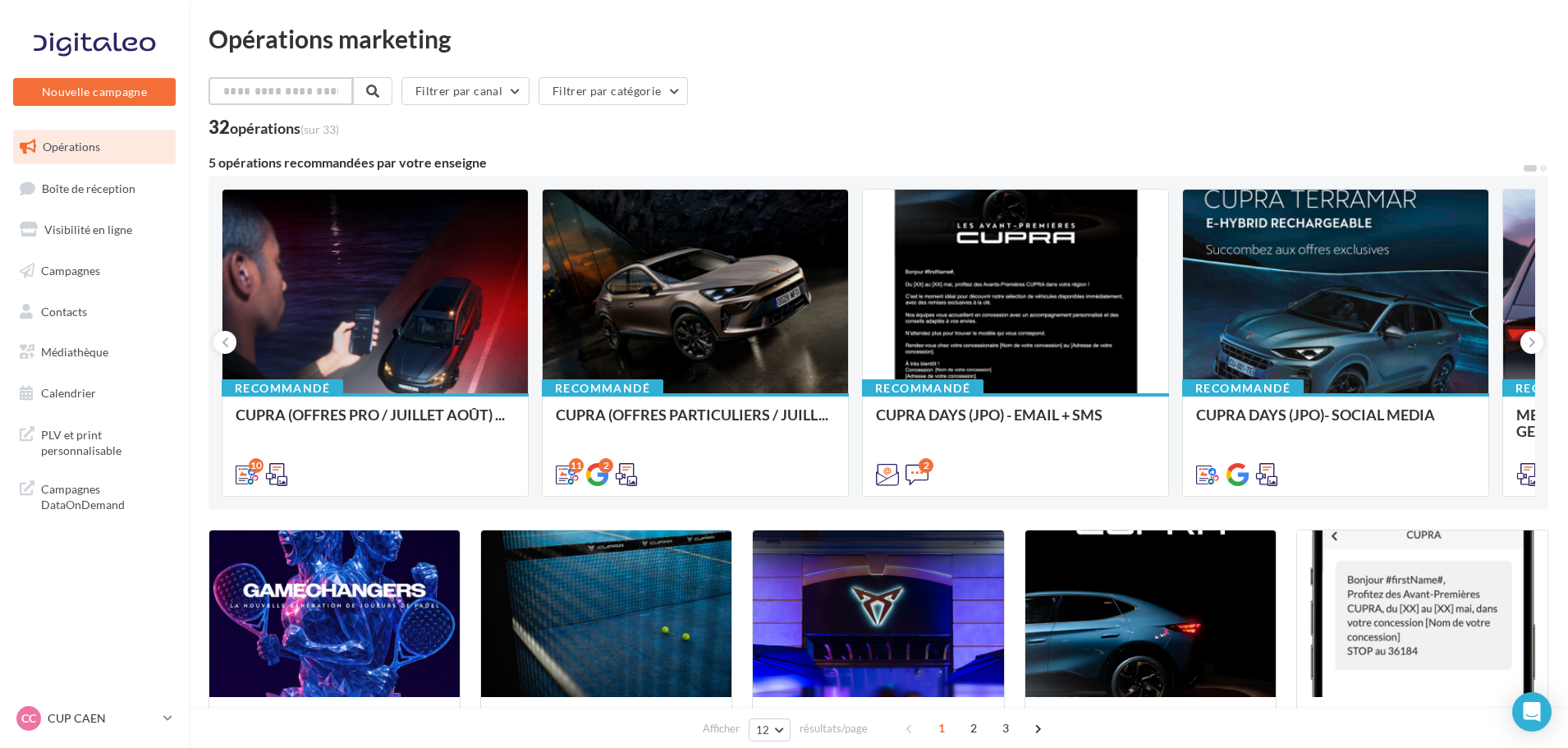 click at bounding box center (281, 91) 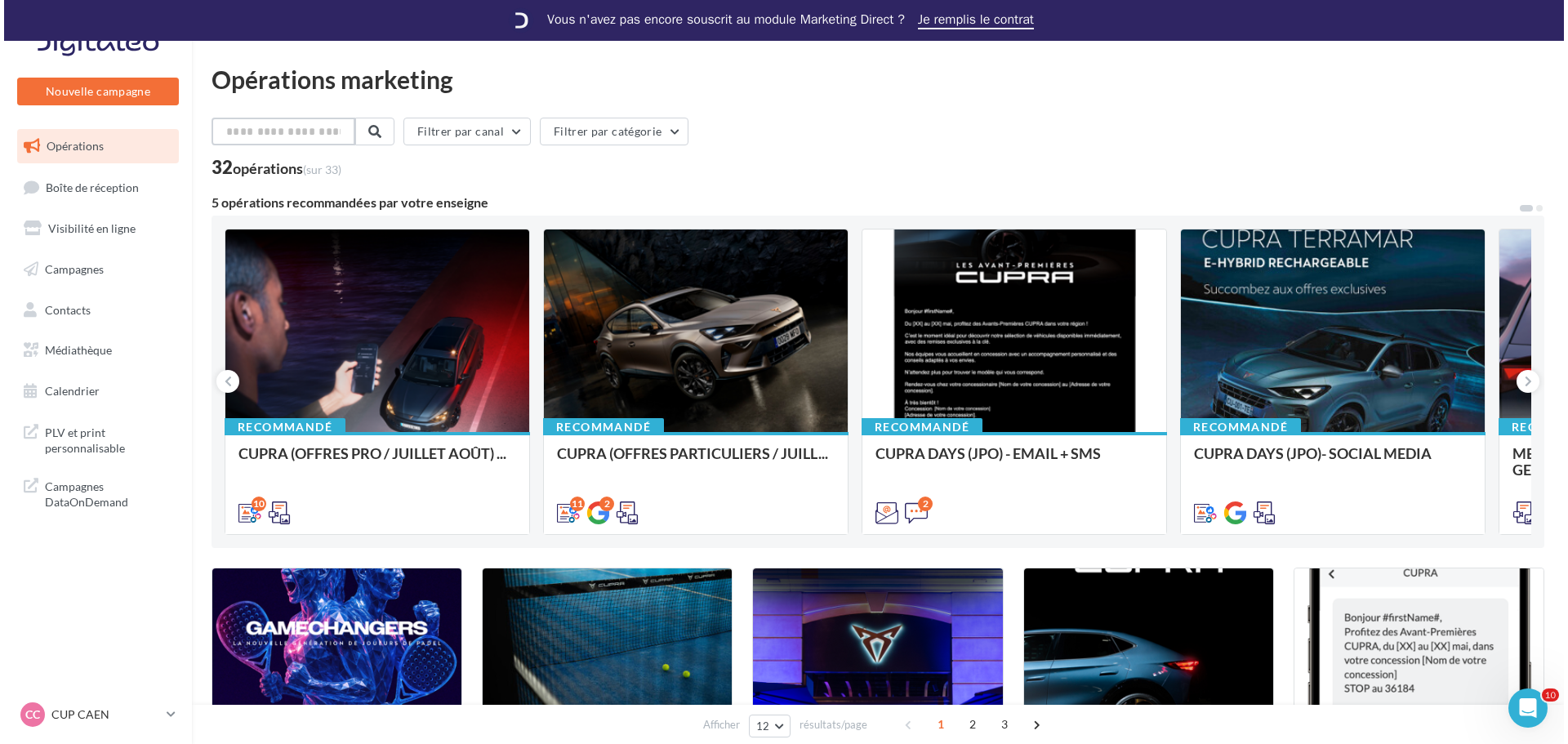 scroll, scrollTop: 0, scrollLeft: 0, axis: both 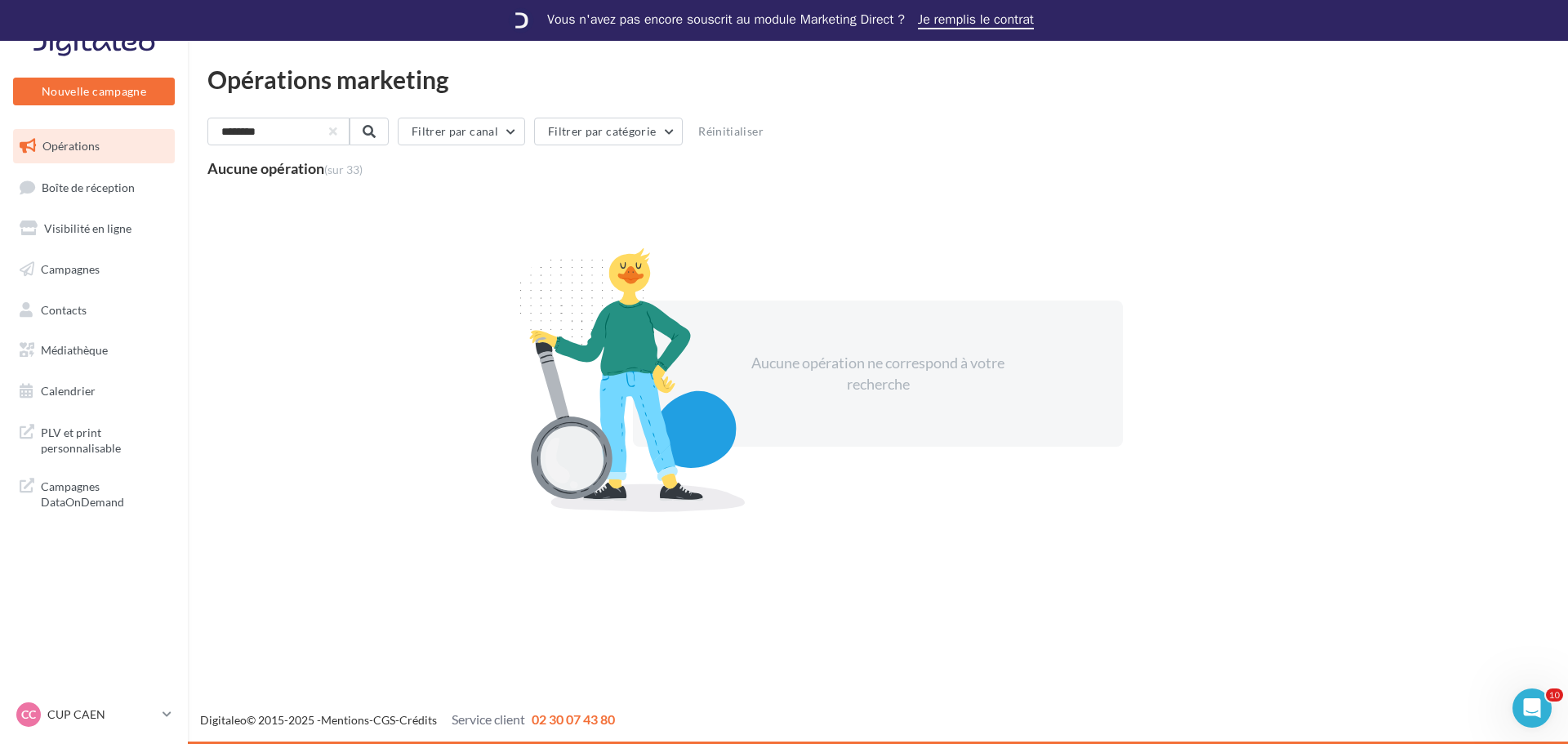 click on "Opérations marketing" at bounding box center [878, 79] 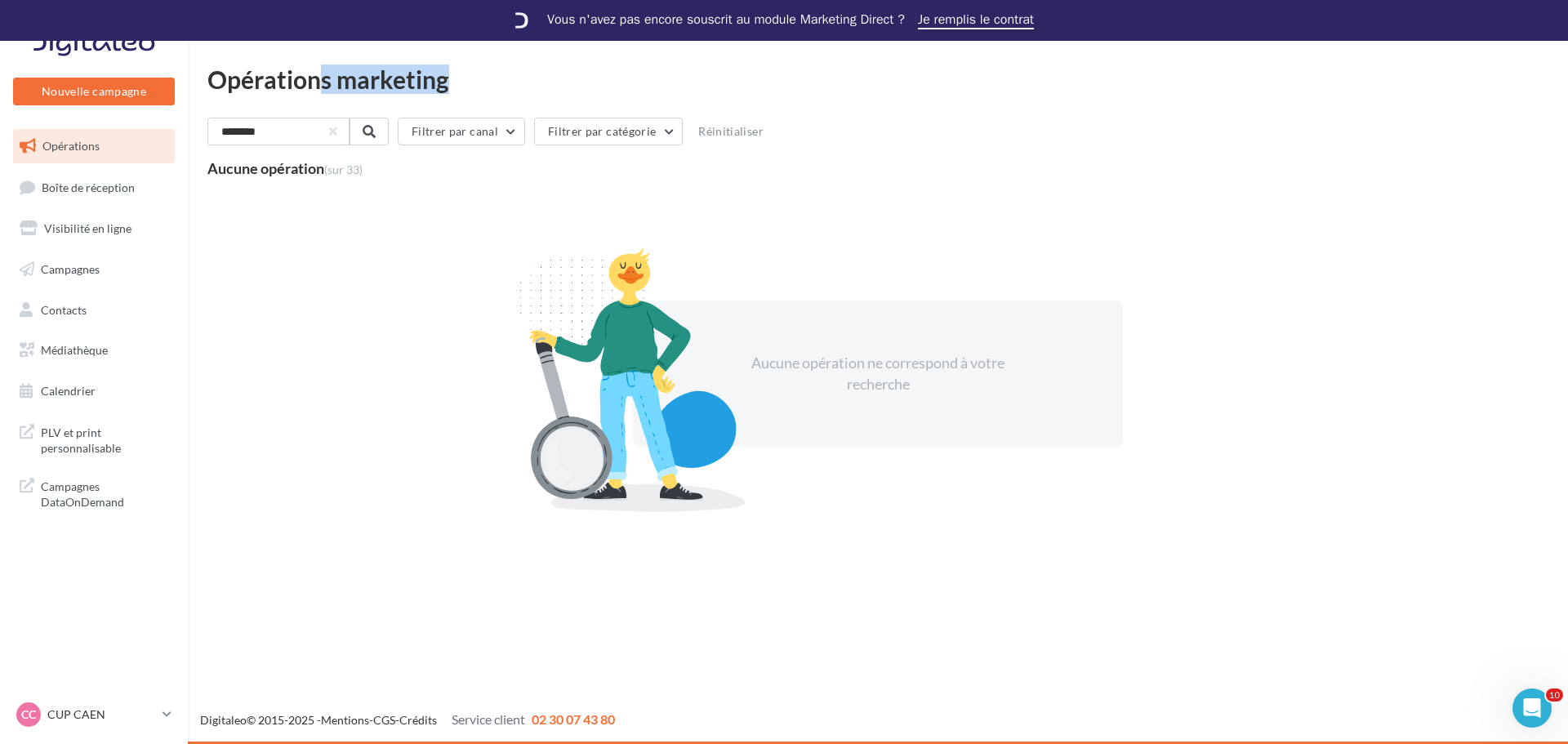 click on "Opérations marketing" at bounding box center [878, 79] 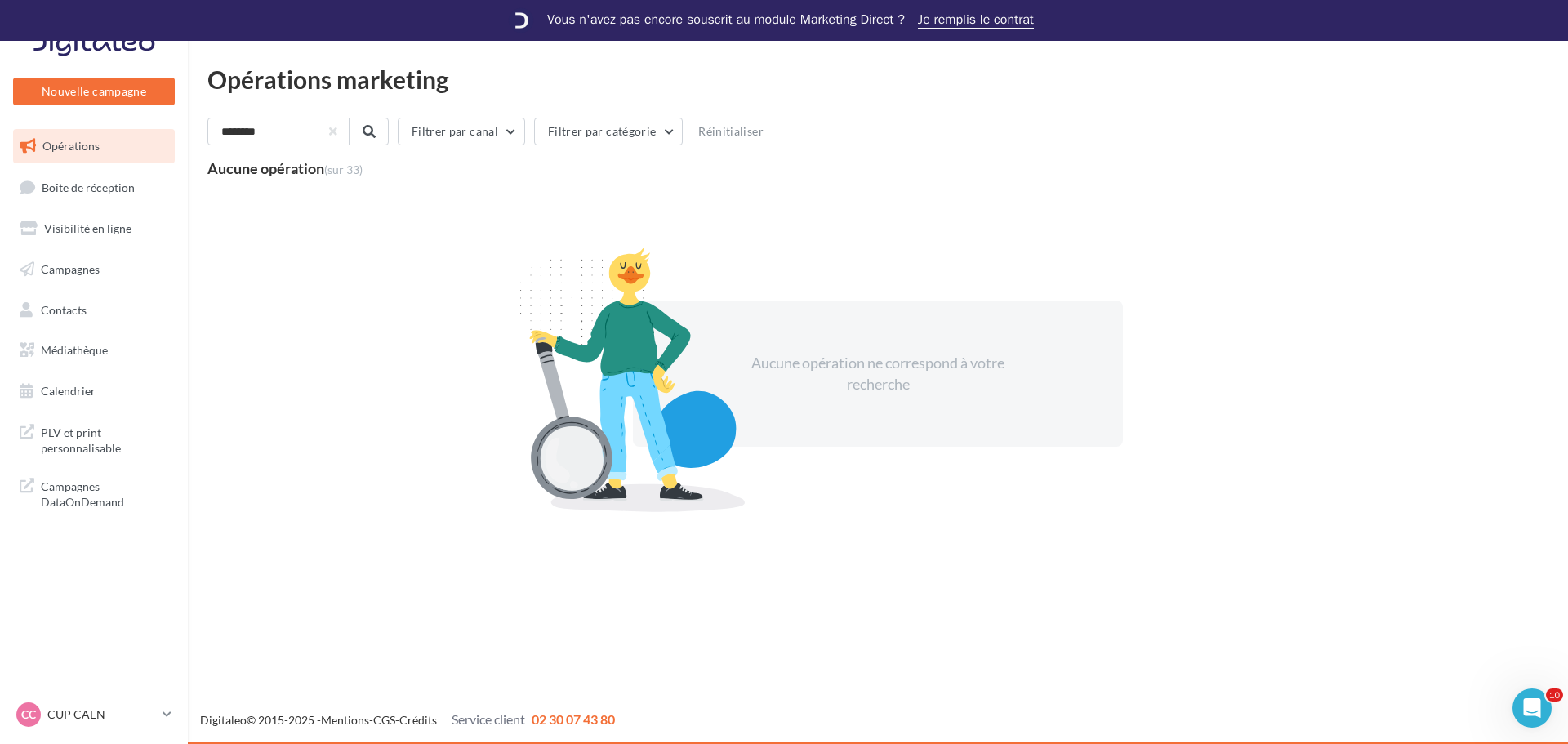 click on "Opérations marketing
********         Filtrer par canal         Filtrer par catégorie
Réinitialiser
Aucune opération
(sur 33)
Aucune opération ne correspond à votre recherche" at bounding box center (878, 309) 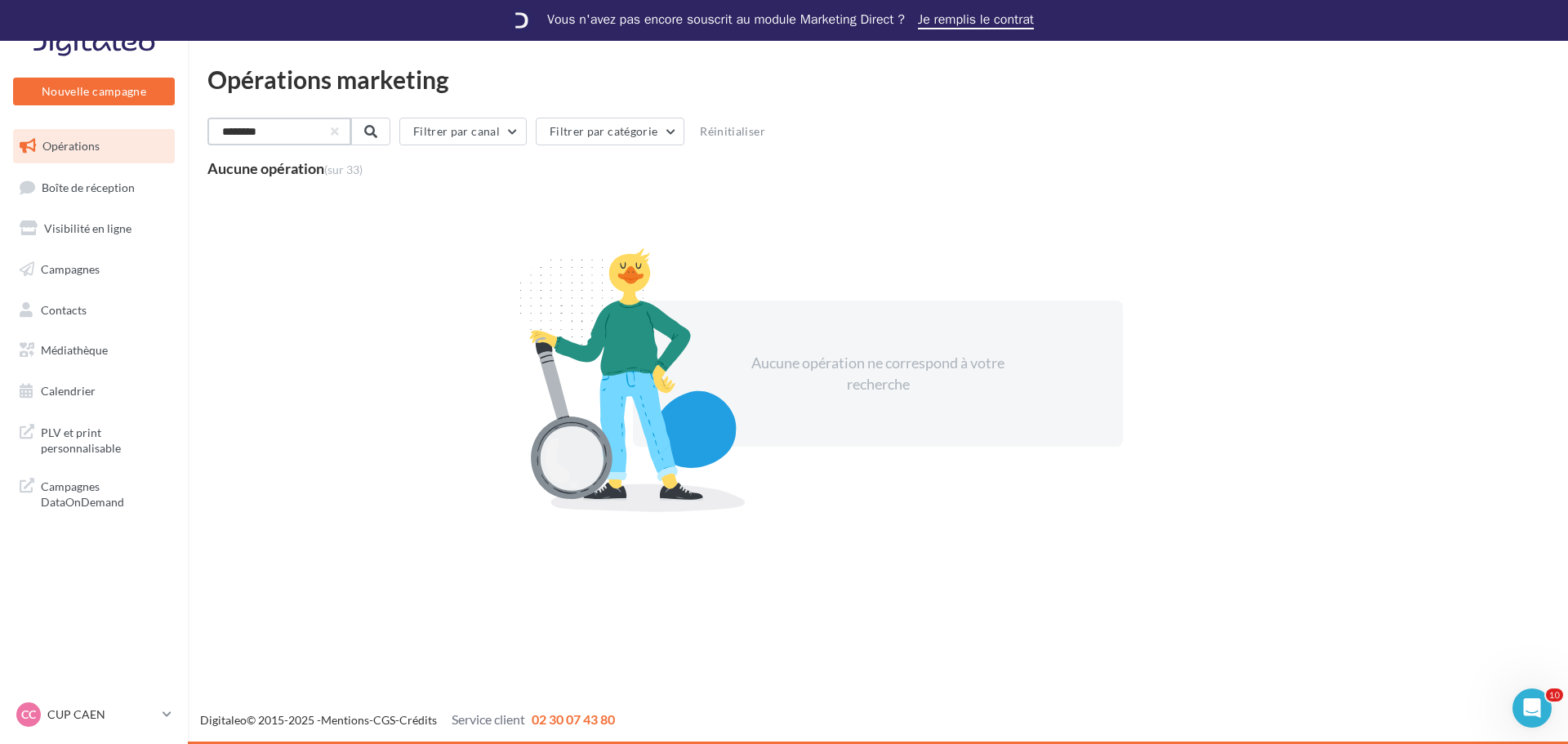 click on "********" at bounding box center (279, 131) 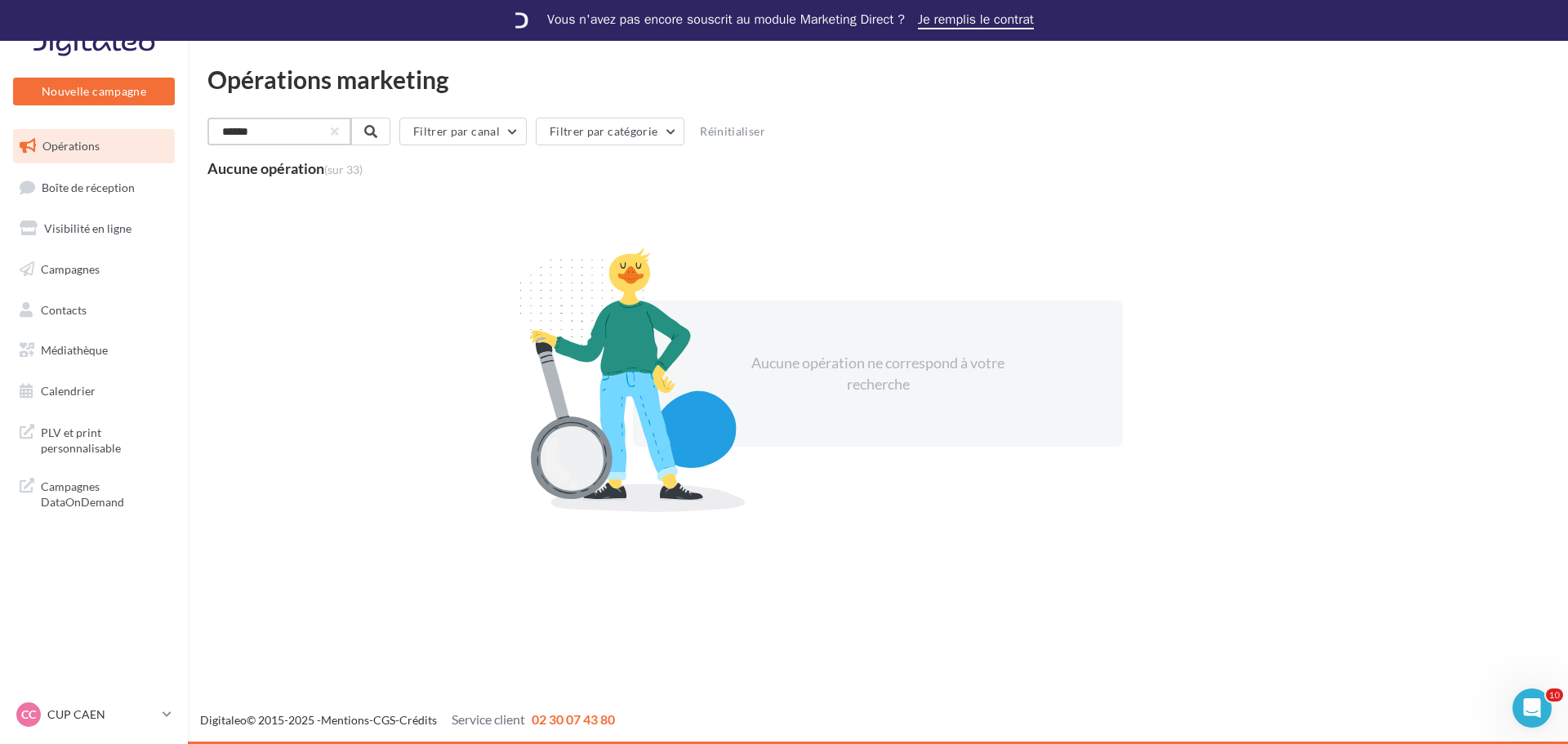 type on "******" 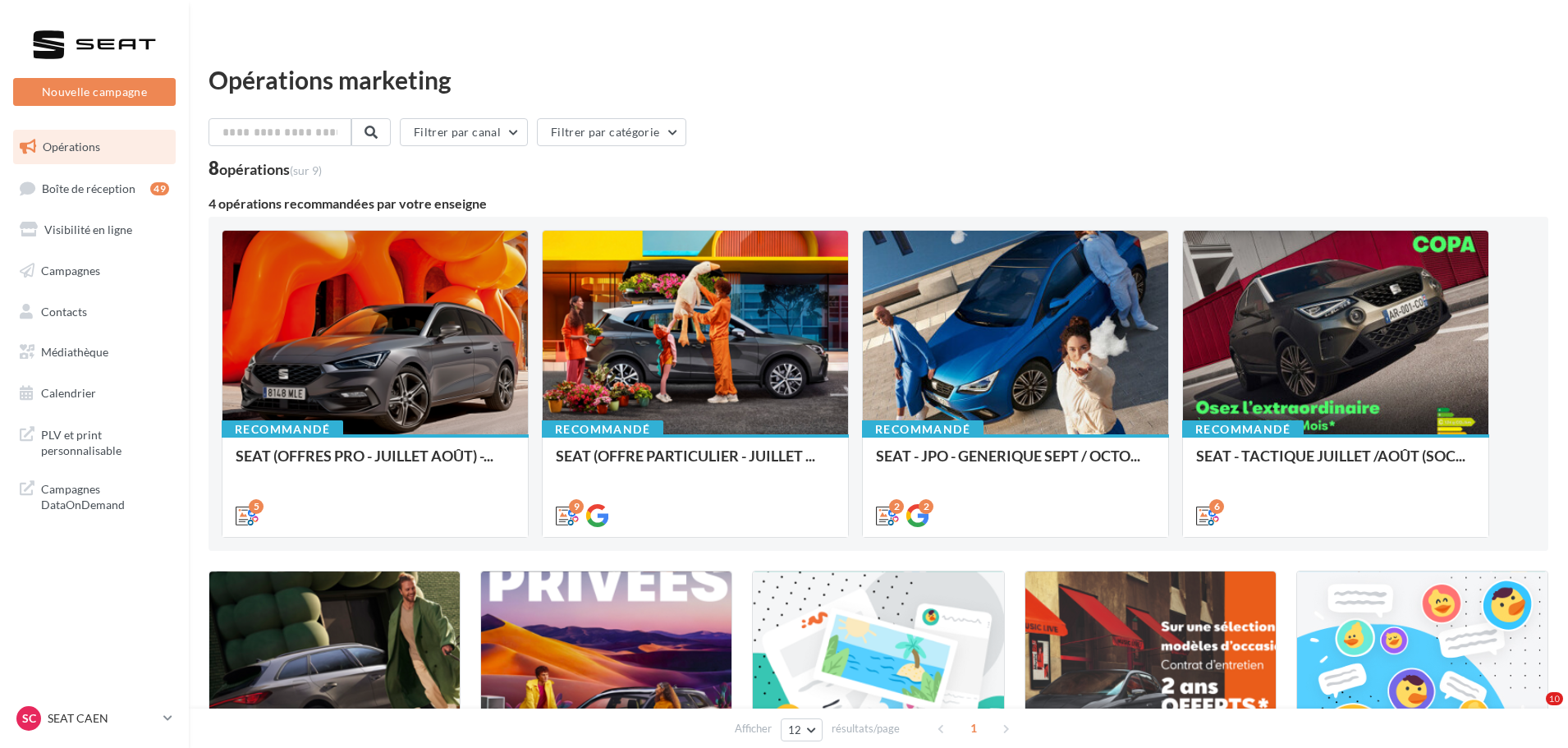 scroll, scrollTop: 0, scrollLeft: 0, axis: both 